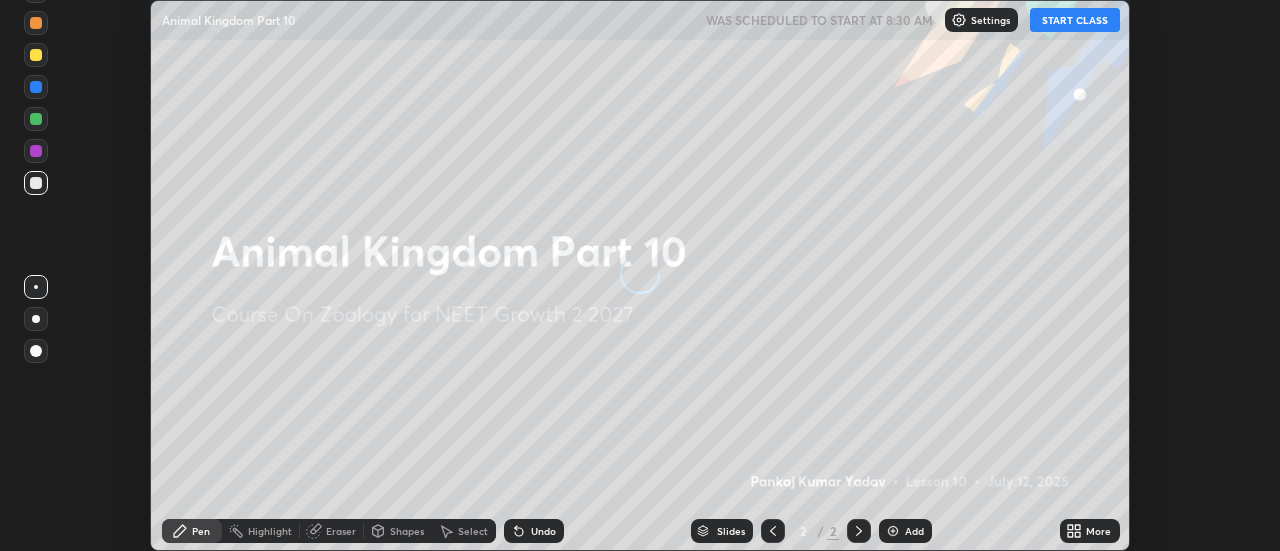 scroll, scrollTop: 0, scrollLeft: 0, axis: both 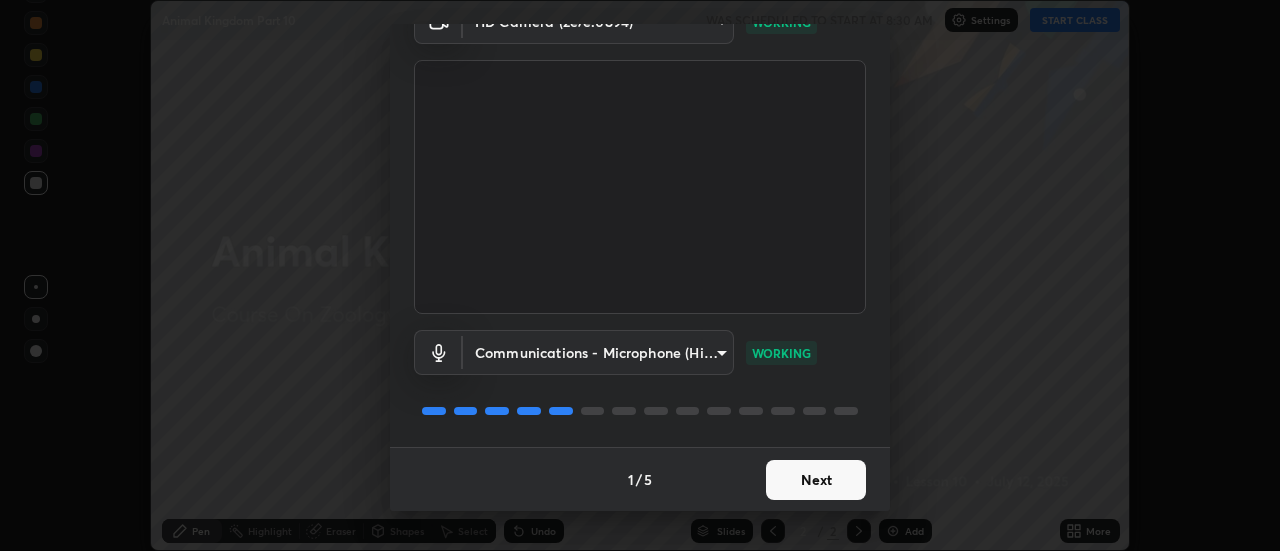 click on "Next" at bounding box center [816, 480] 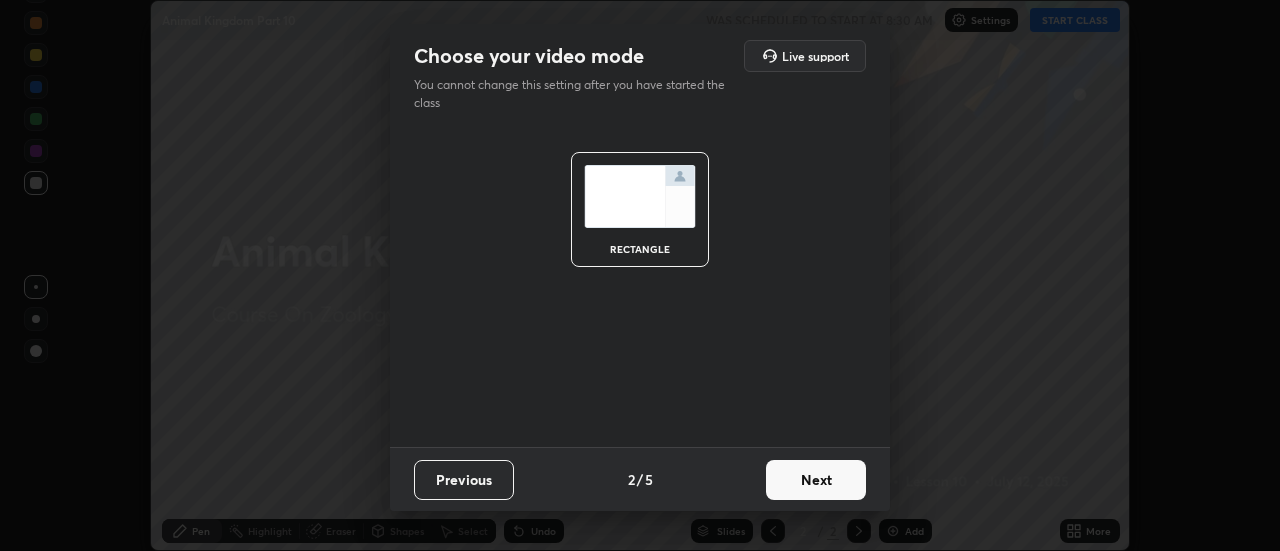 scroll, scrollTop: 0, scrollLeft: 0, axis: both 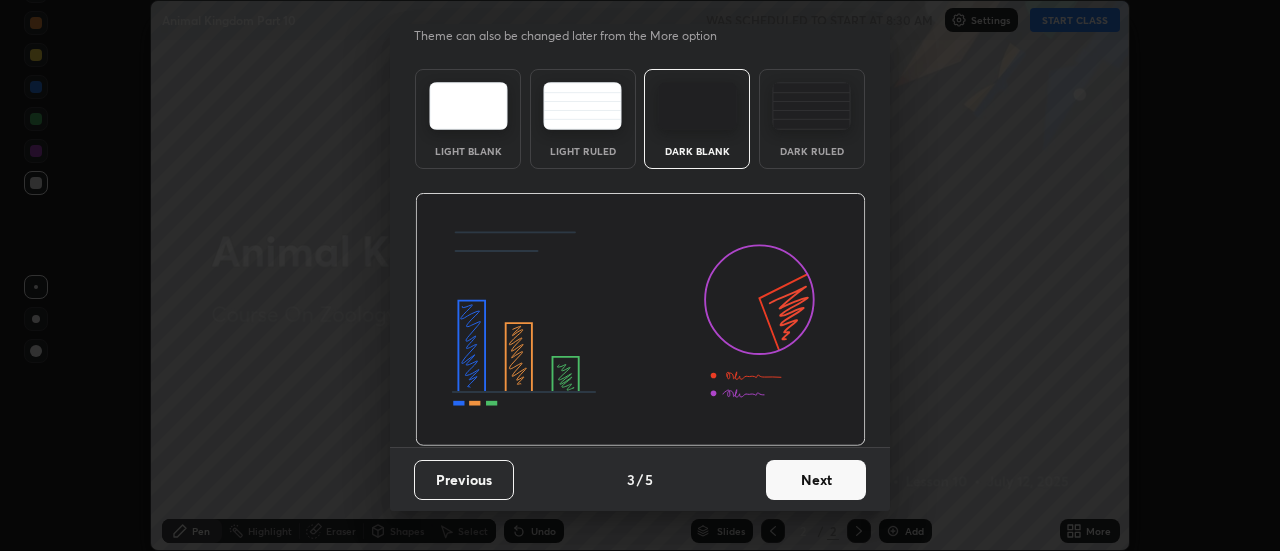 click on "Next" at bounding box center [816, 480] 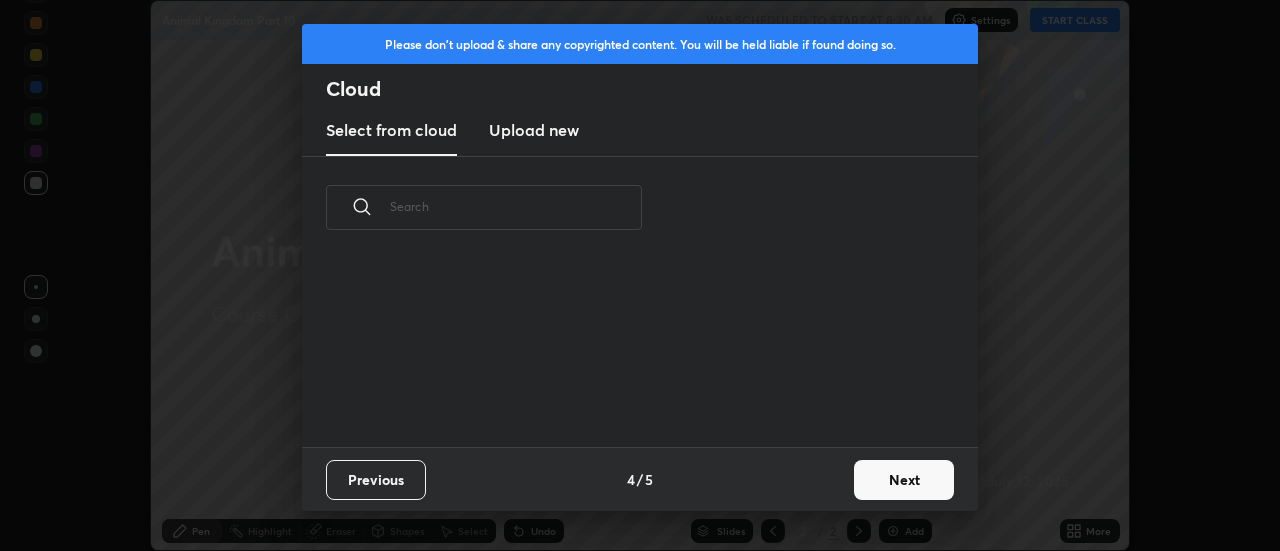 scroll, scrollTop: 0, scrollLeft: 0, axis: both 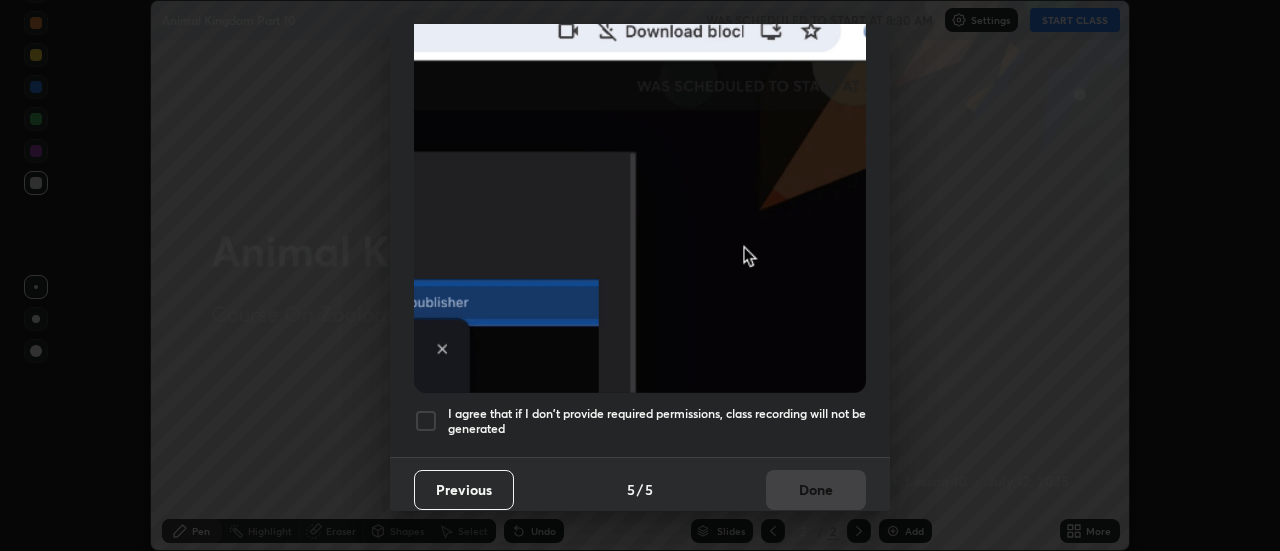 click on "I agree that if I don't provide required permissions, class recording will not be generated" at bounding box center [657, 421] 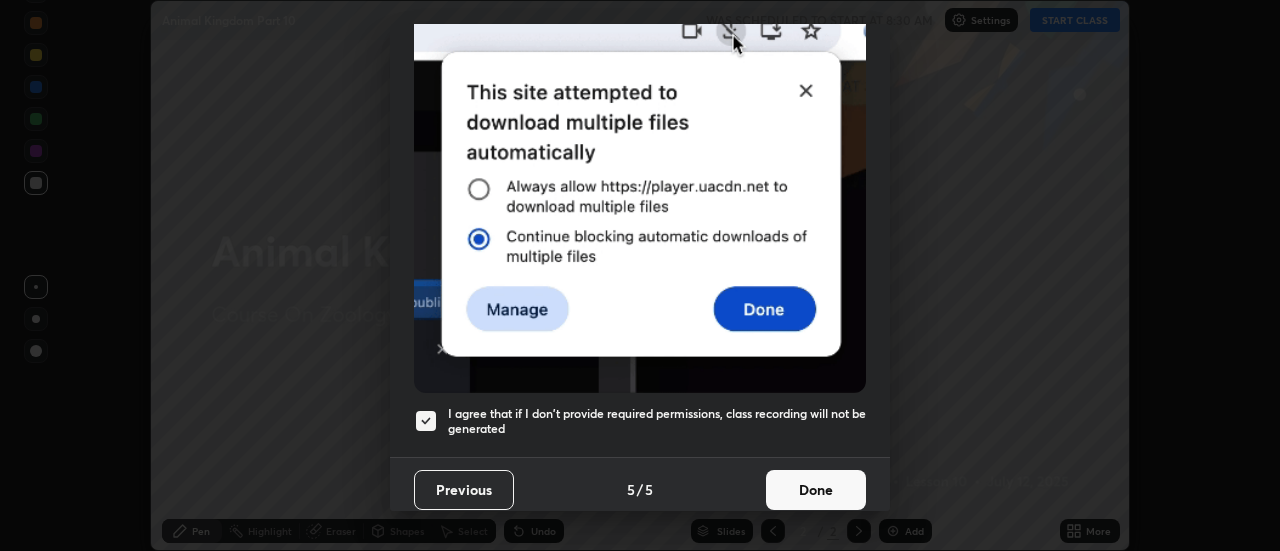 click on "Done" at bounding box center (816, 490) 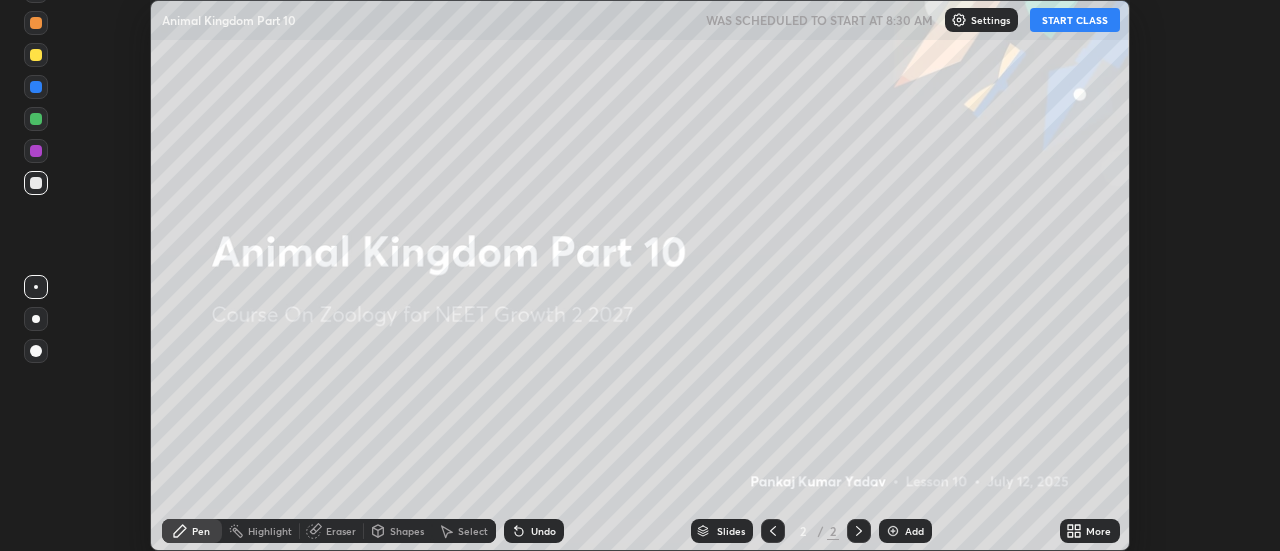 click on "START CLASS" at bounding box center [1075, 20] 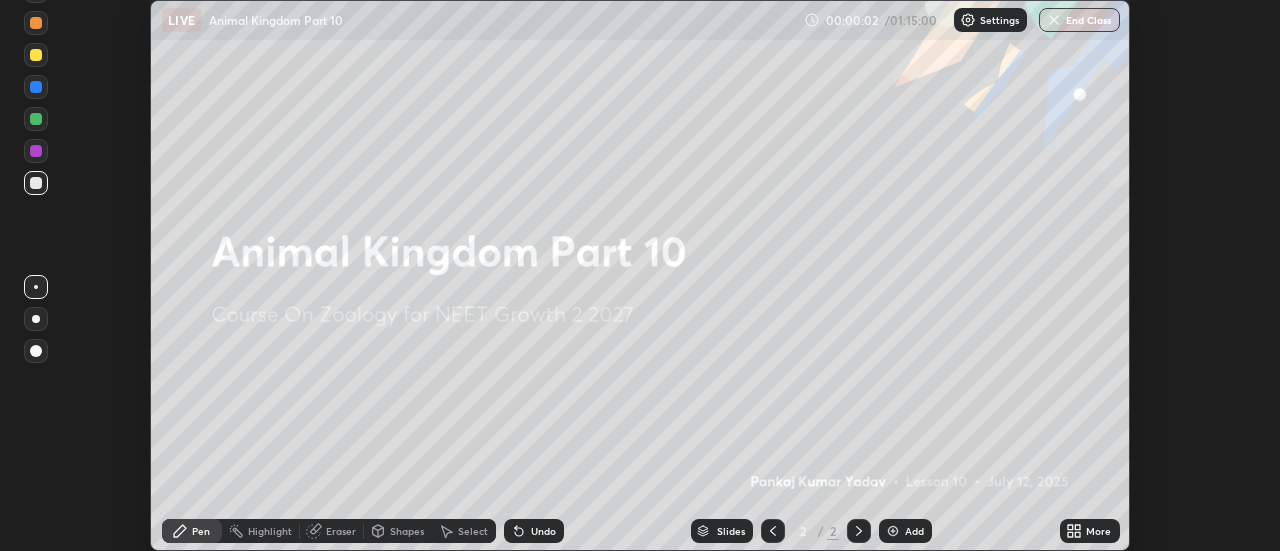 click 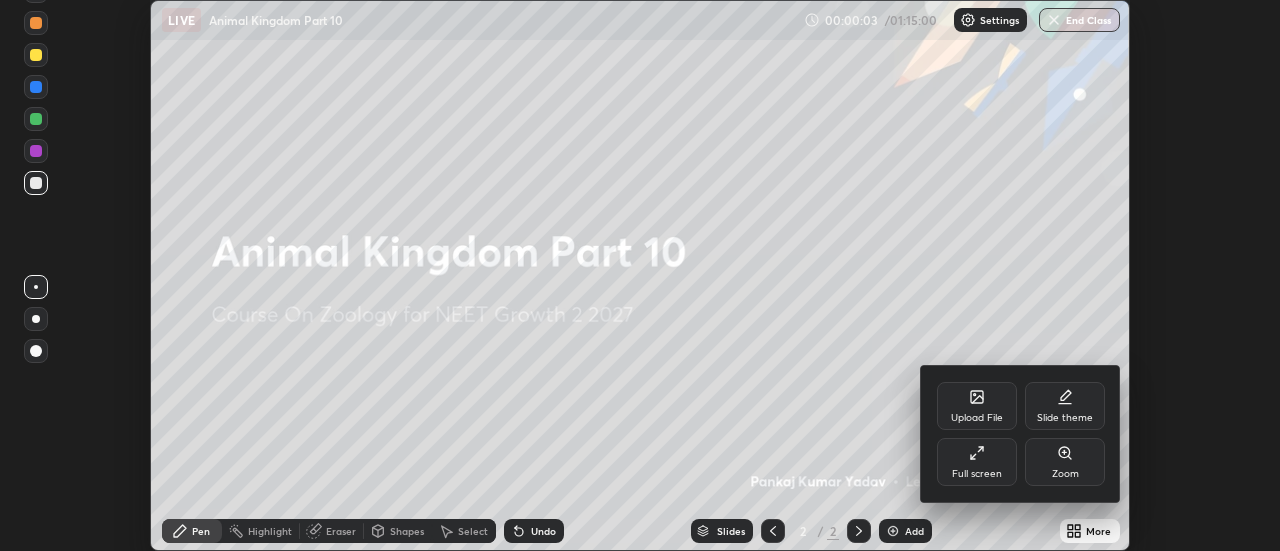 click on "Full screen" at bounding box center [977, 462] 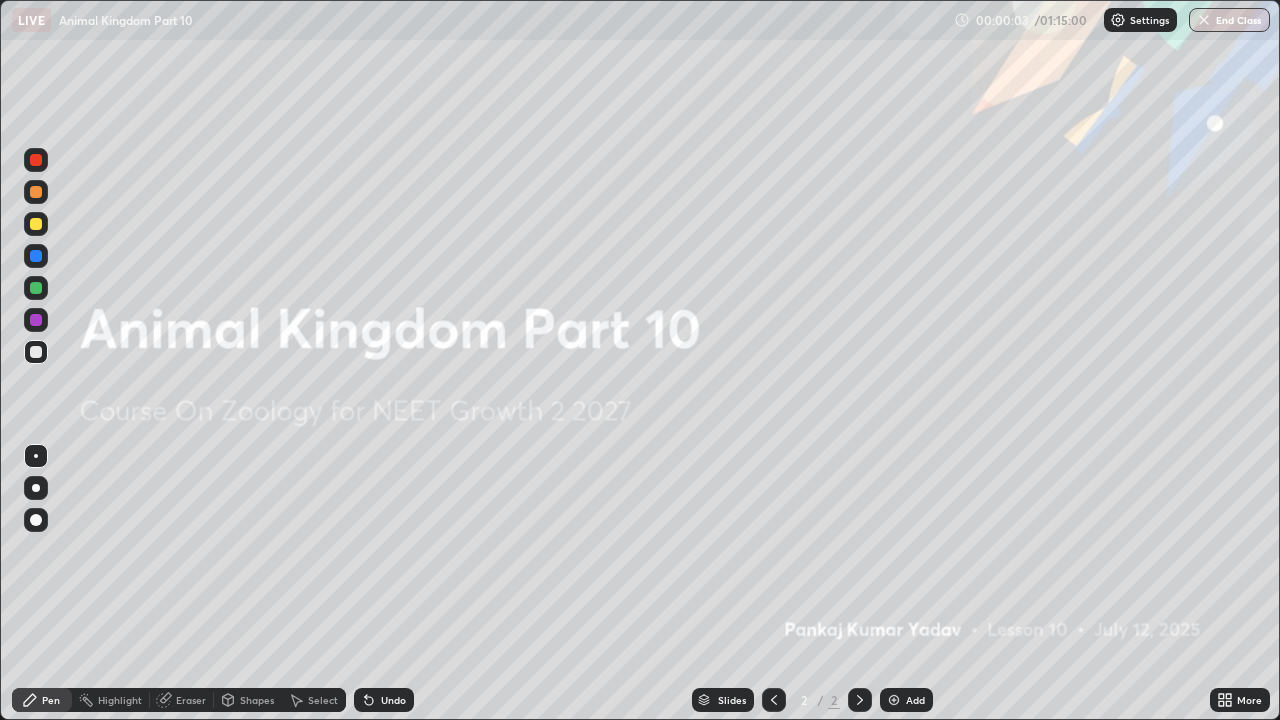 scroll, scrollTop: 99280, scrollLeft: 98720, axis: both 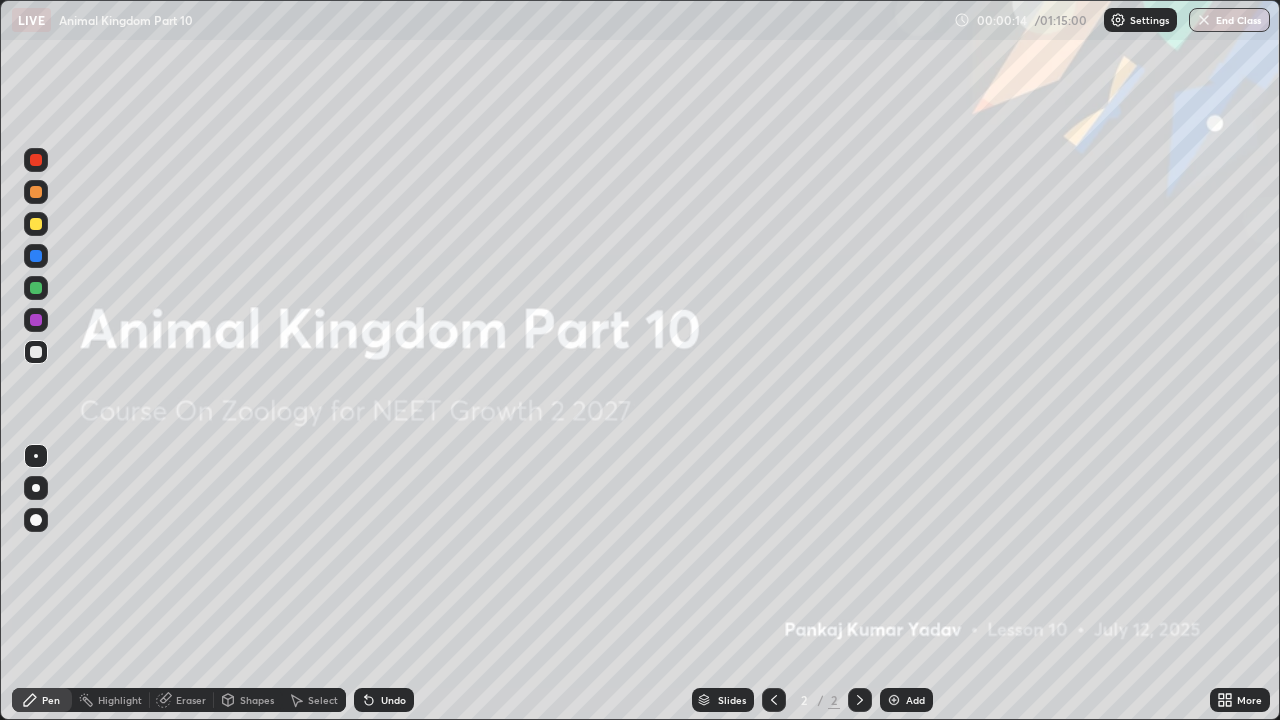 click at bounding box center [36, 192] 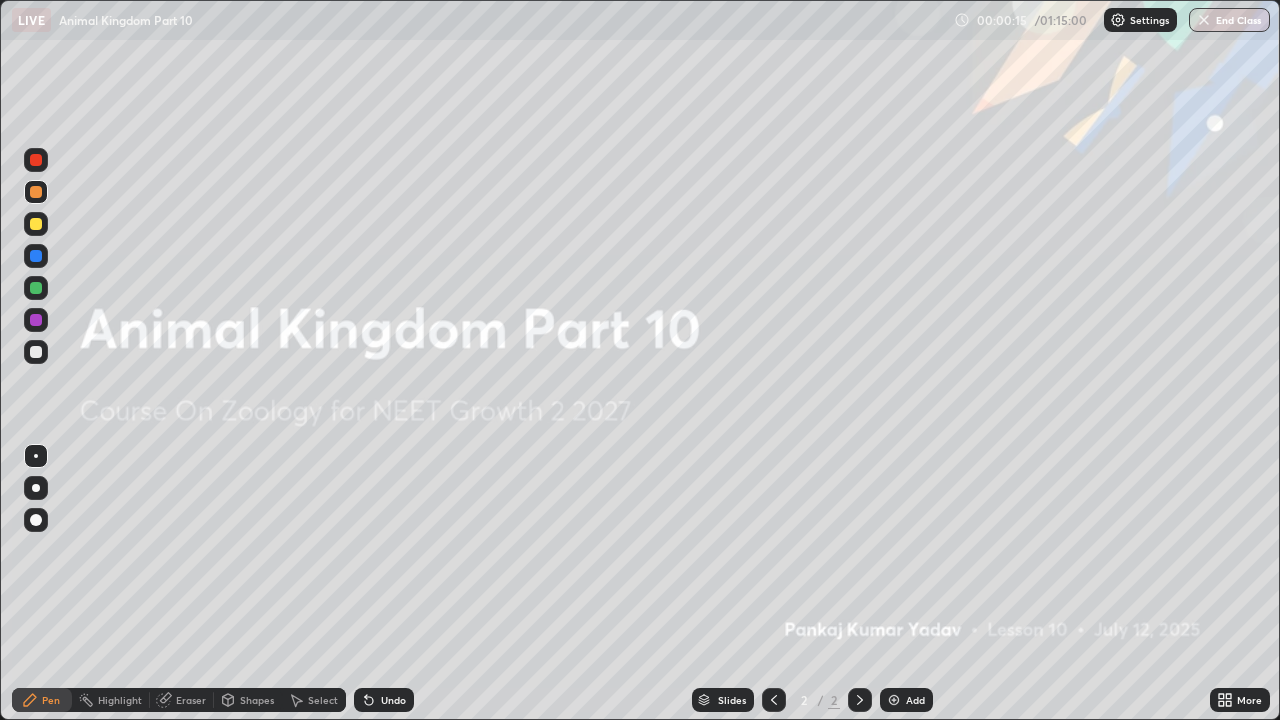 click at bounding box center (36, 488) 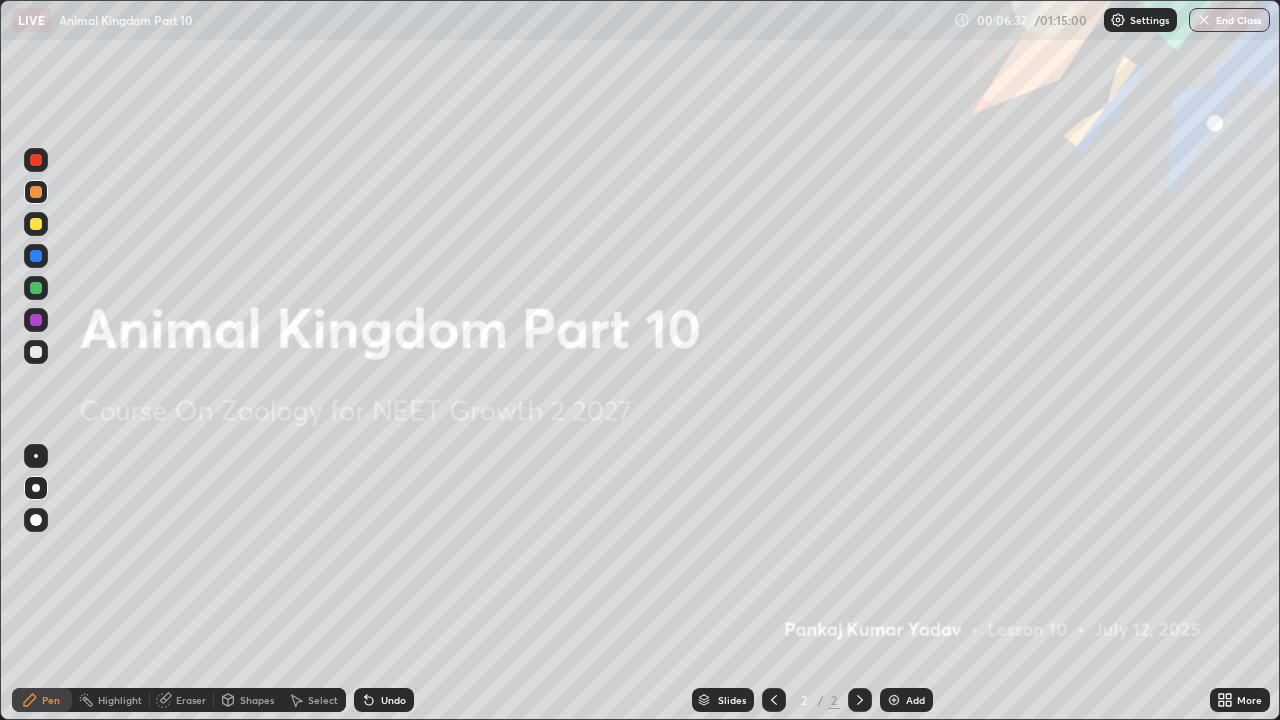click 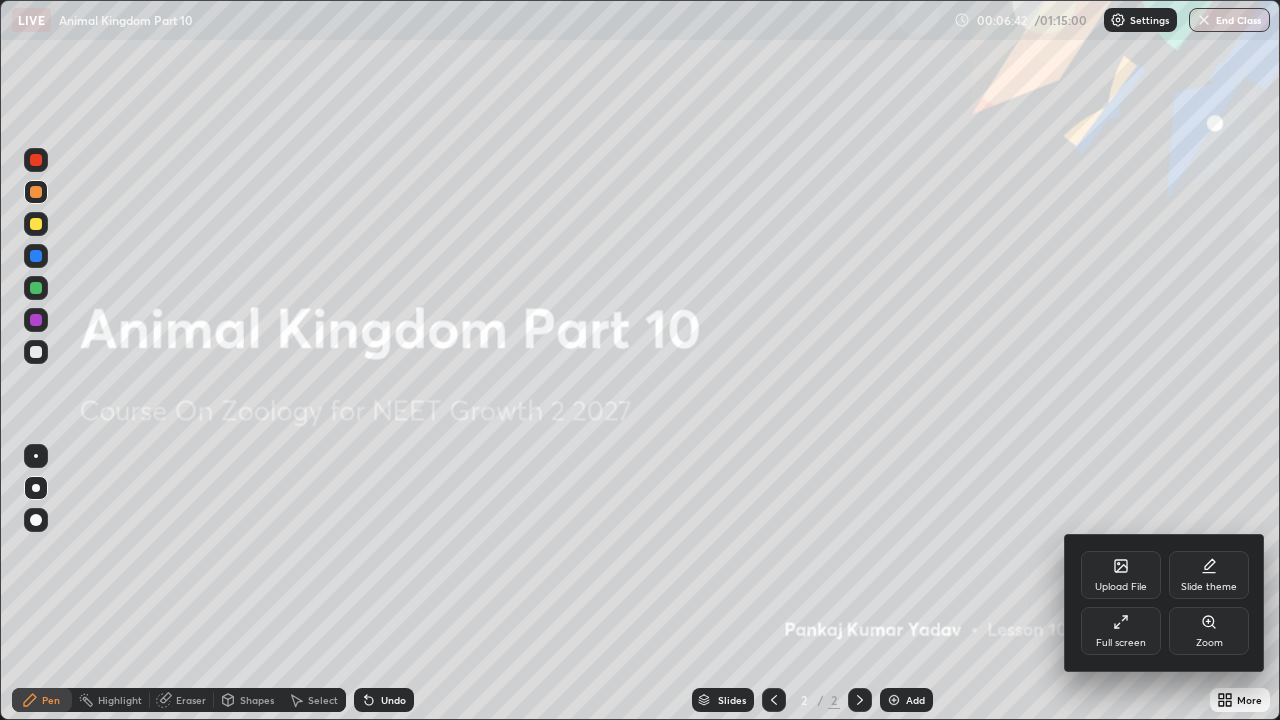 click on "Upload File" at bounding box center [1121, 587] 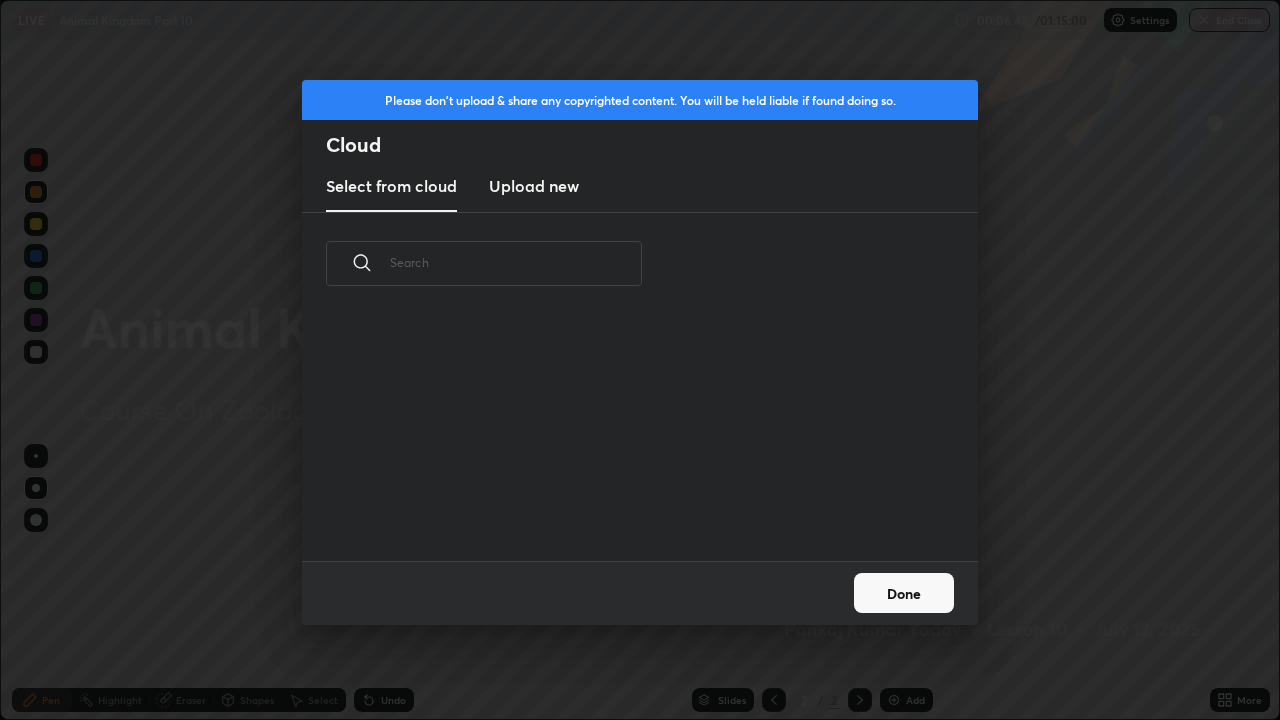 scroll, scrollTop: 246, scrollLeft: 642, axis: both 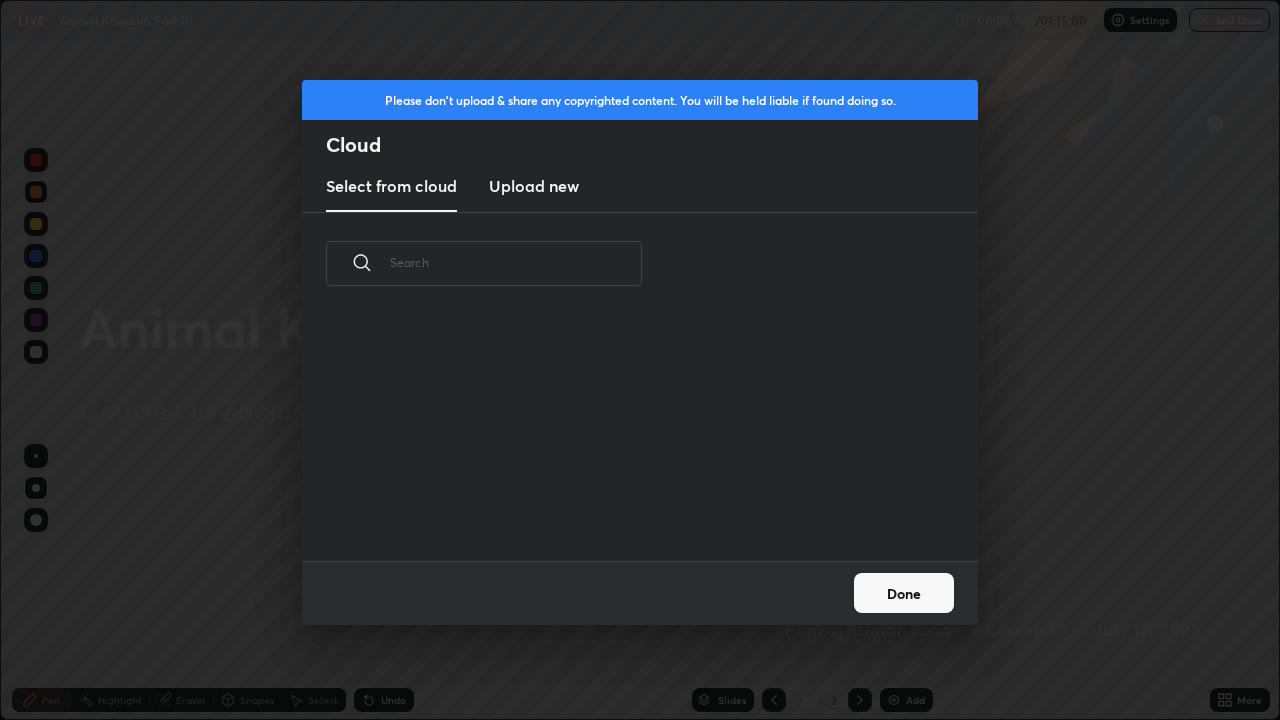 click on "Upload new" at bounding box center [534, 186] 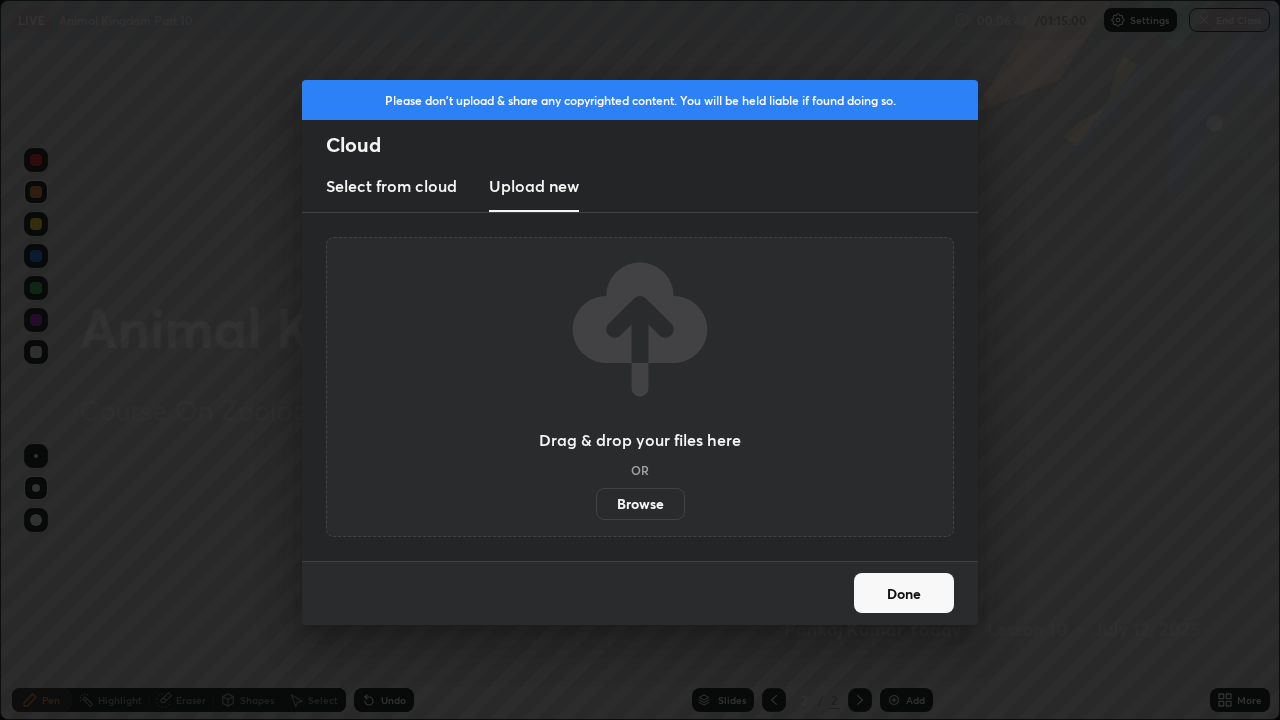 click on "Upload new" at bounding box center (534, 186) 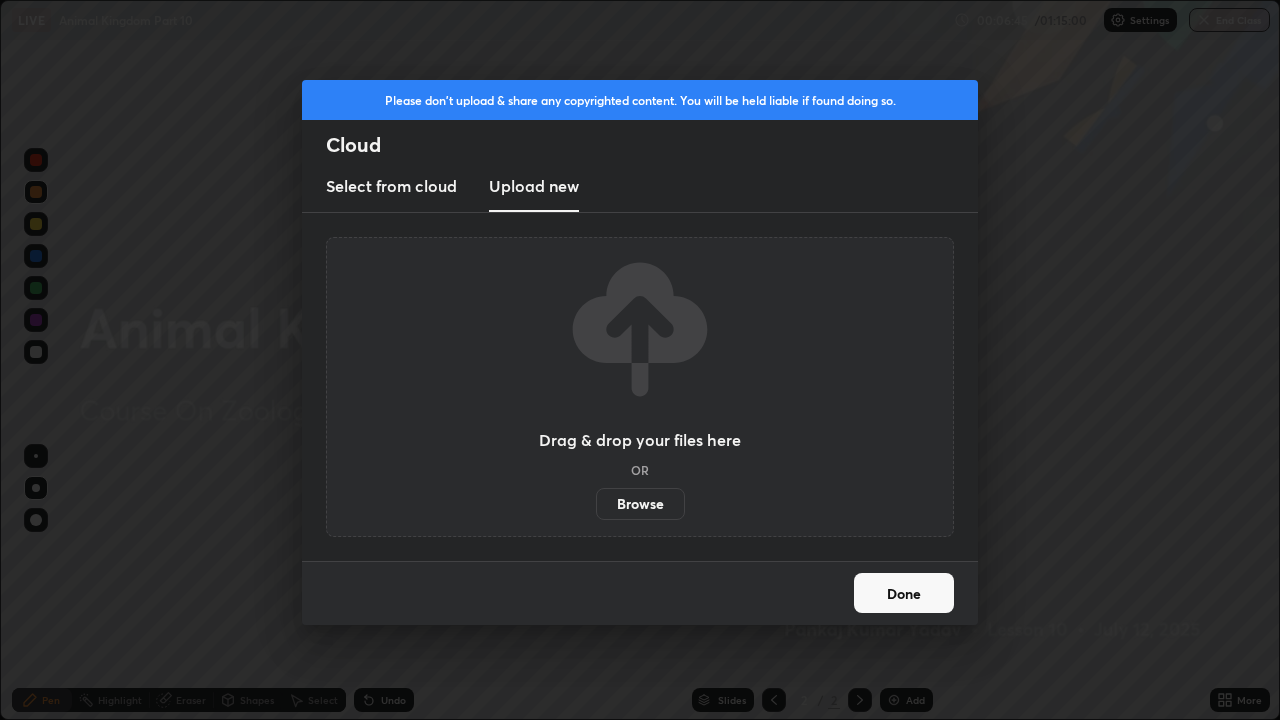 click on "Browse" at bounding box center [640, 504] 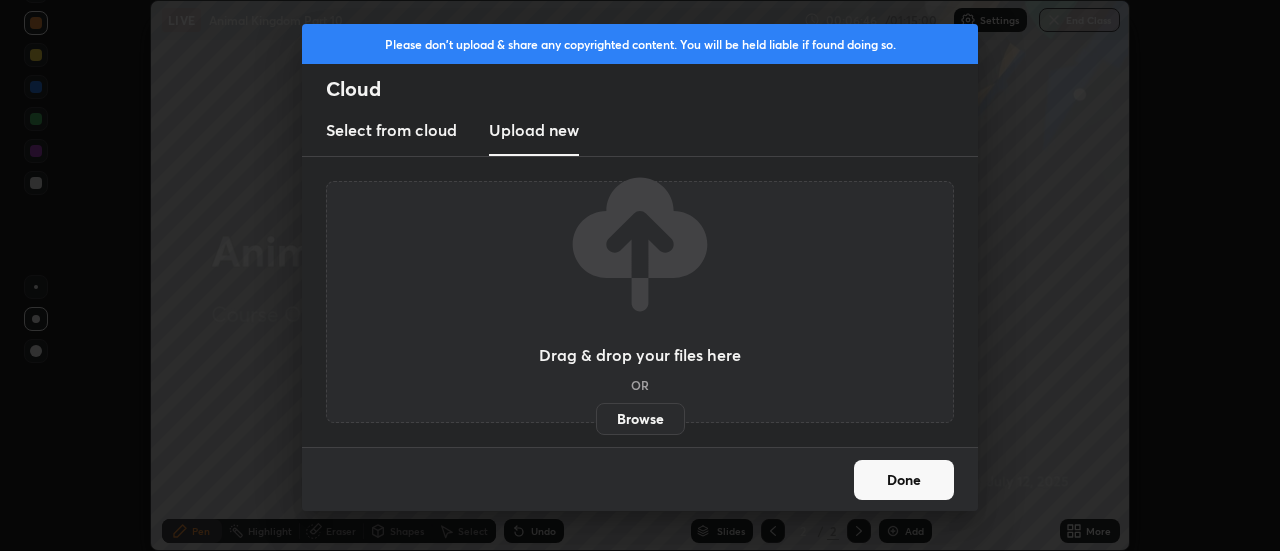 scroll, scrollTop: 551, scrollLeft: 1280, axis: both 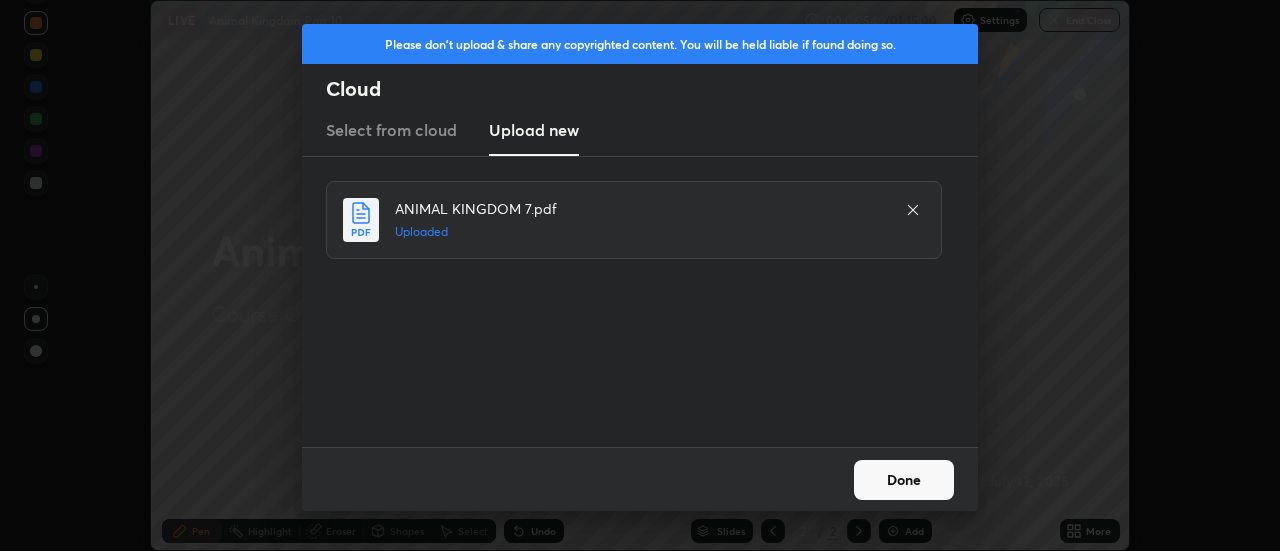 click on "Done" at bounding box center [904, 480] 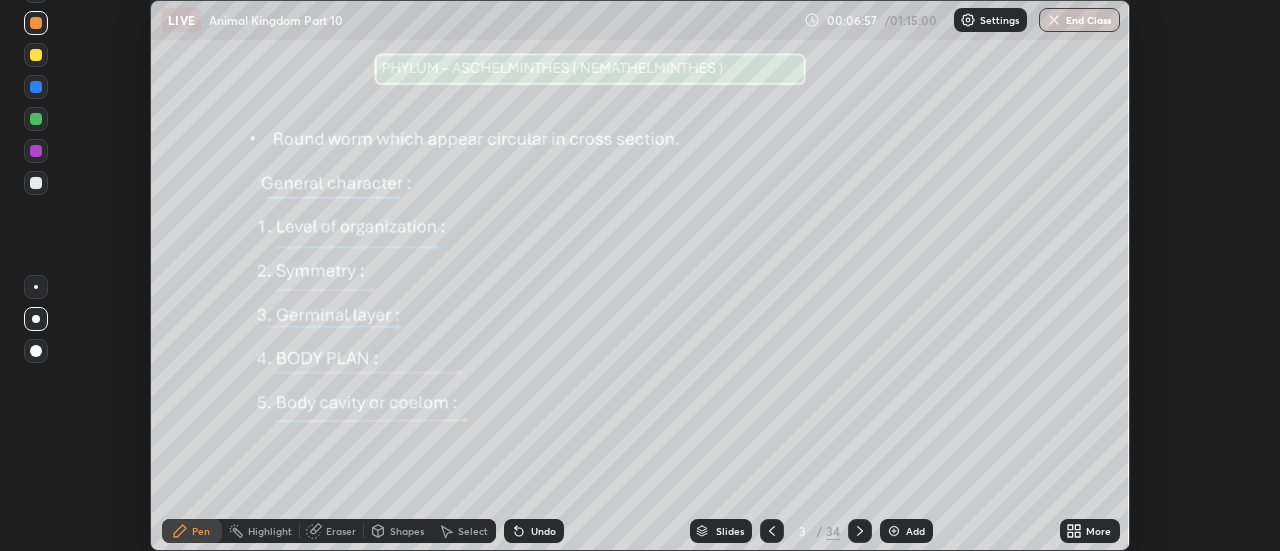 click on "Slides" at bounding box center (730, 531) 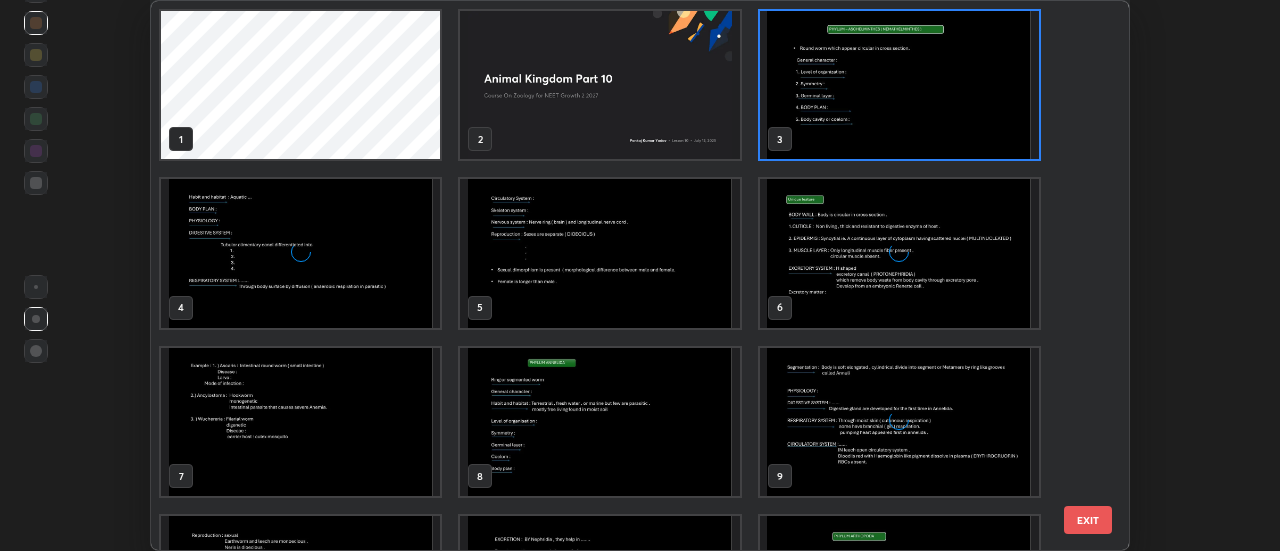scroll, scrollTop: 7, scrollLeft: 11, axis: both 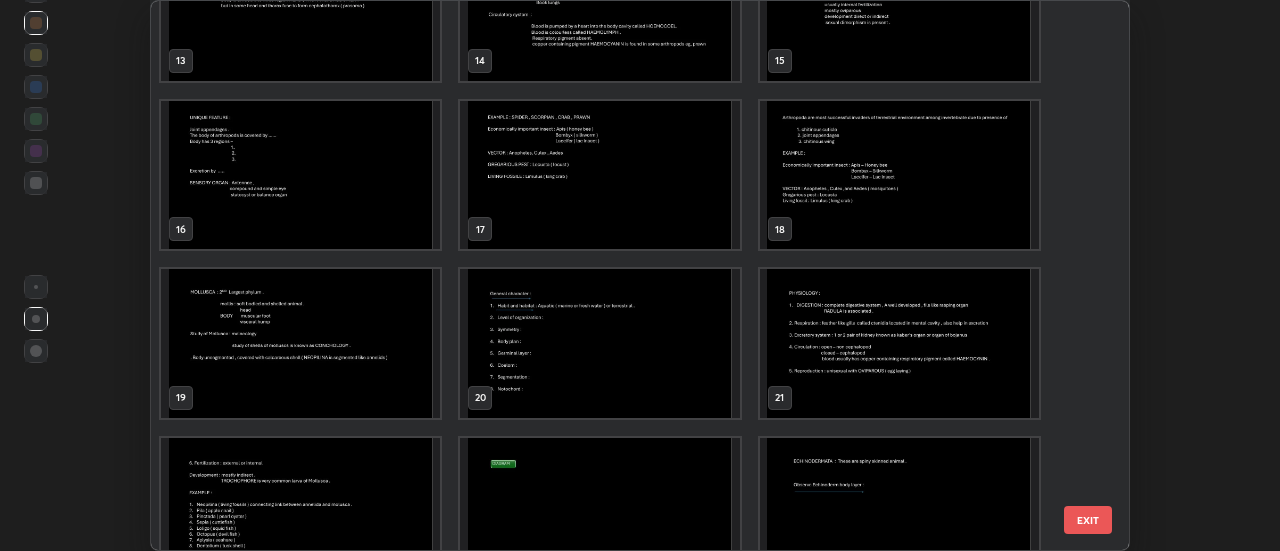 click at bounding box center [899, 175] 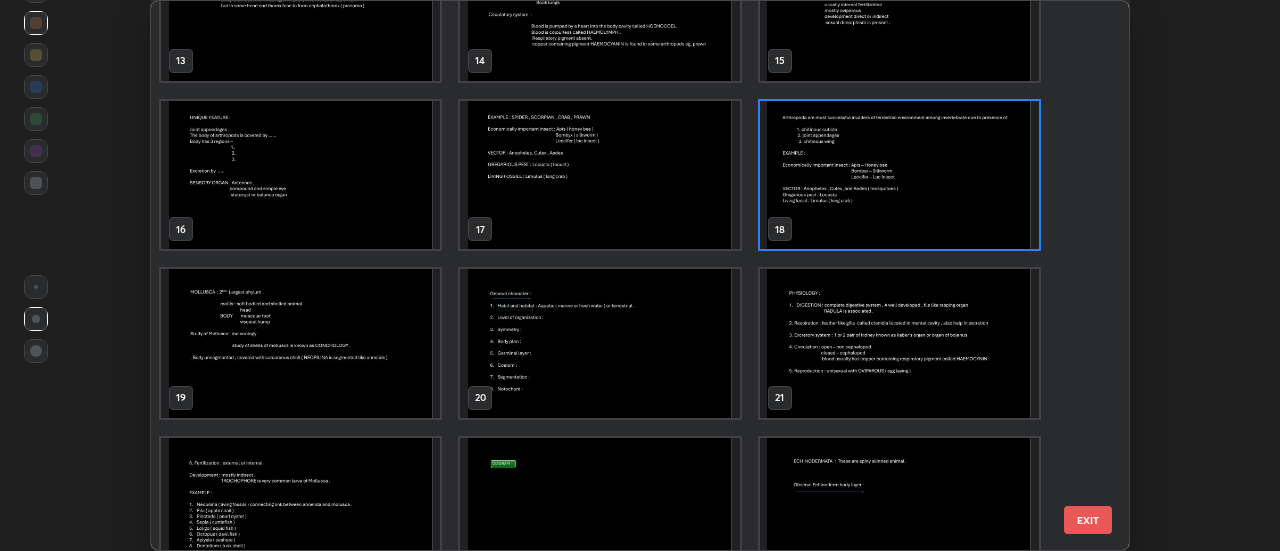 click at bounding box center [899, 175] 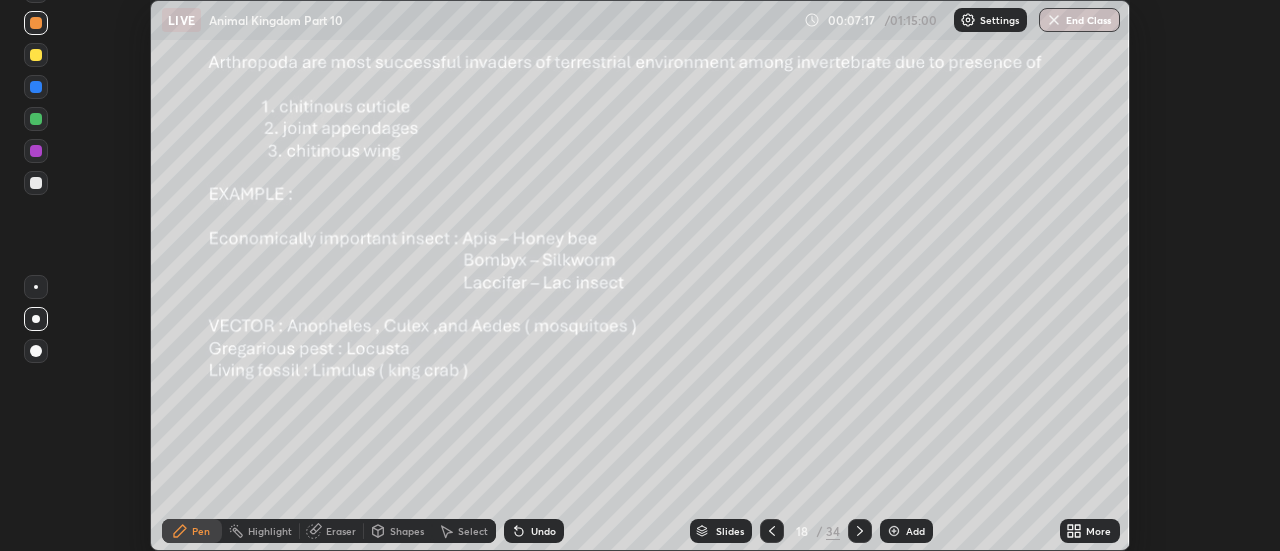 click 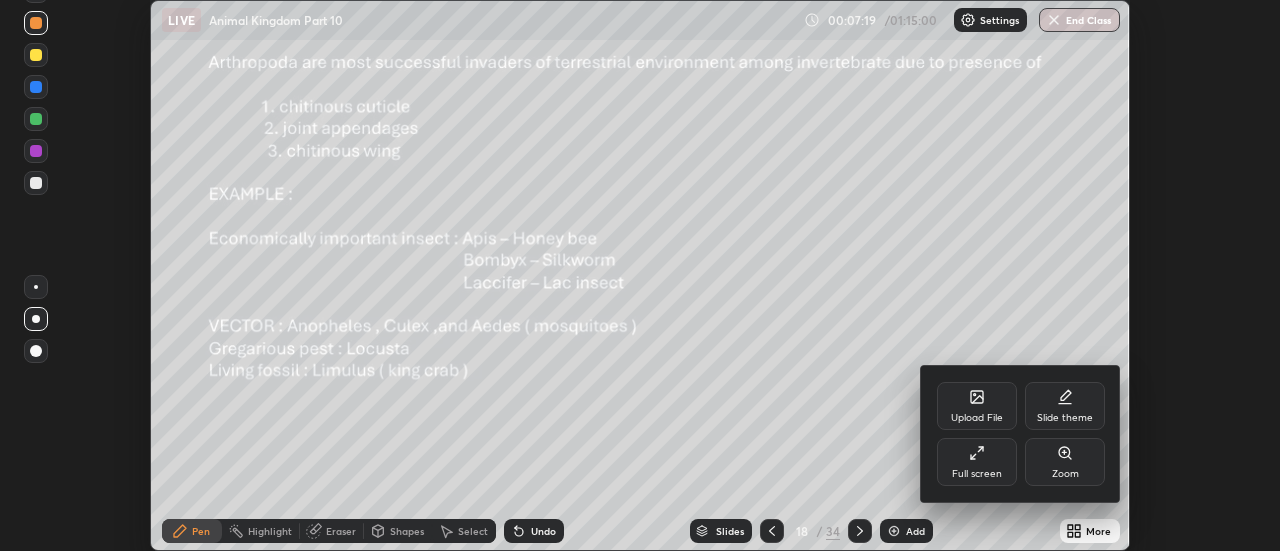 click on "Full screen" at bounding box center (977, 462) 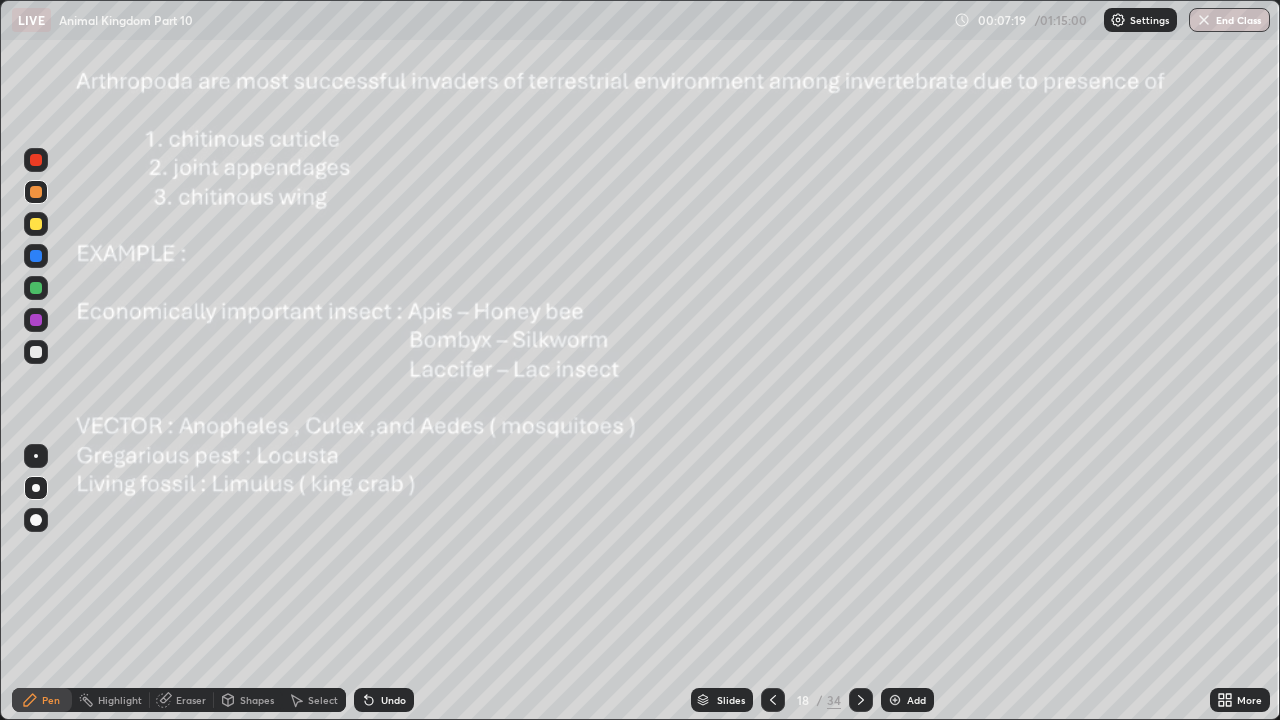 scroll, scrollTop: 99280, scrollLeft: 98720, axis: both 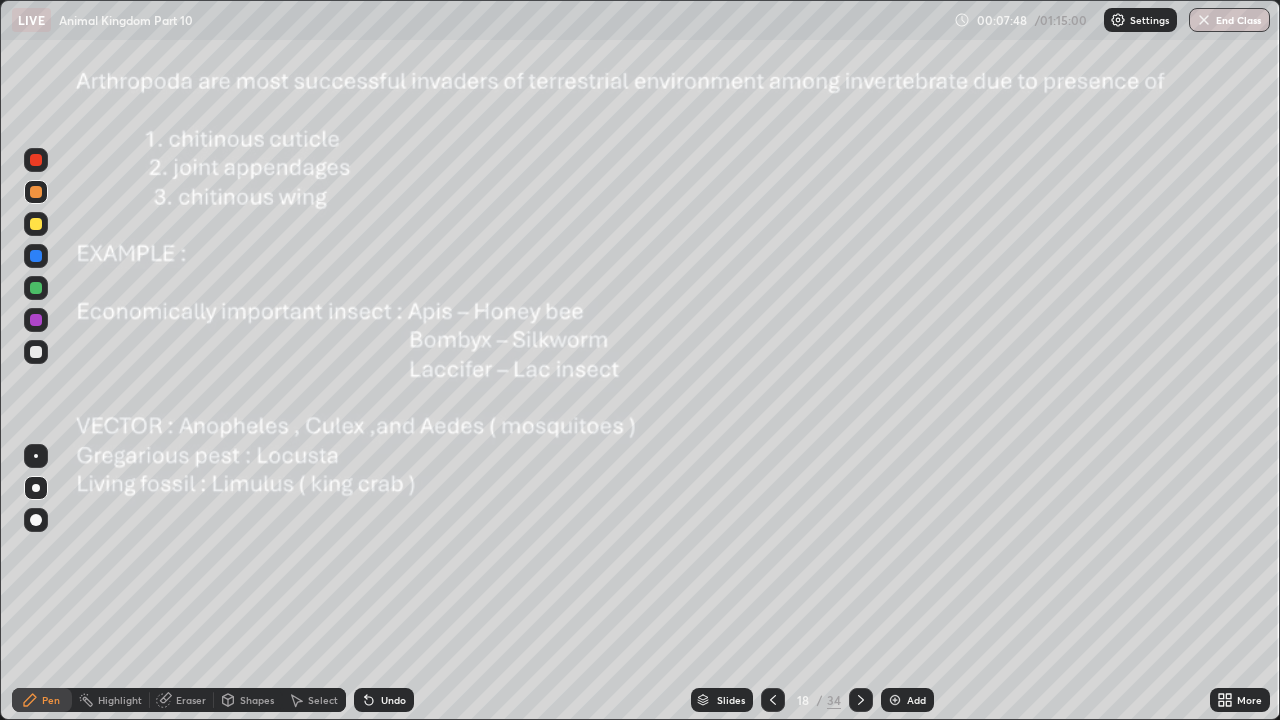 click 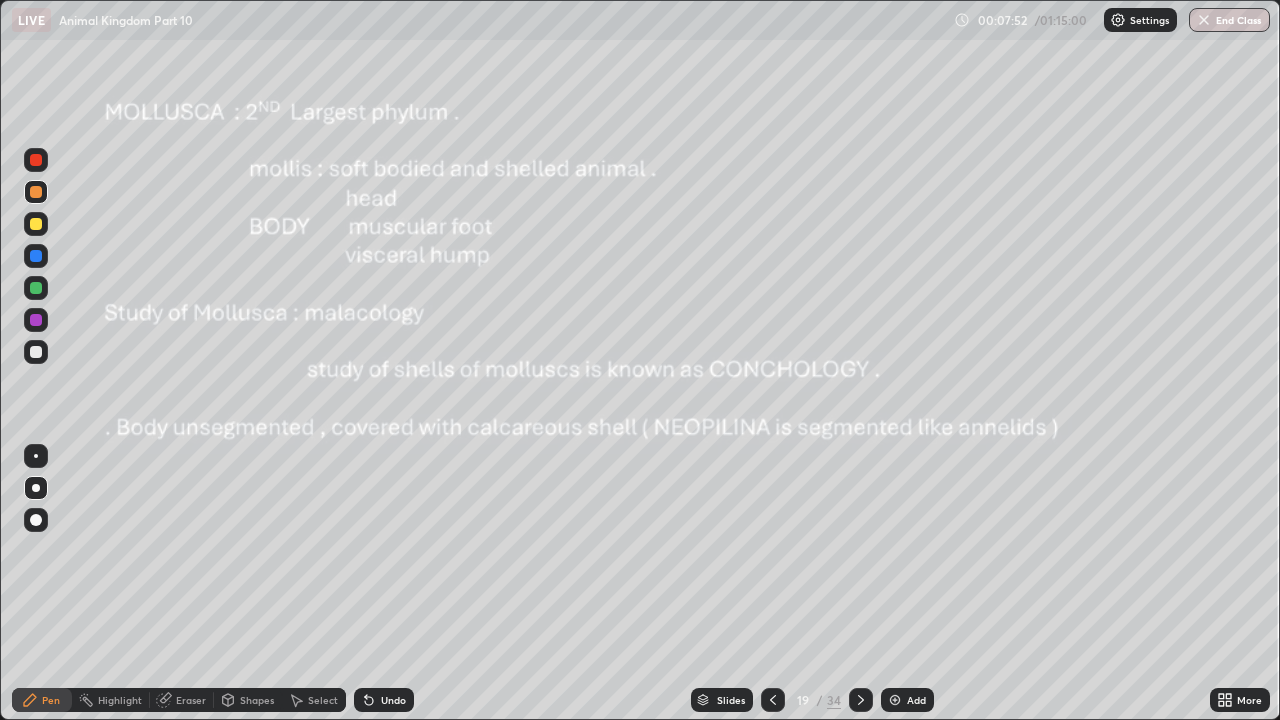 click at bounding box center (36, 192) 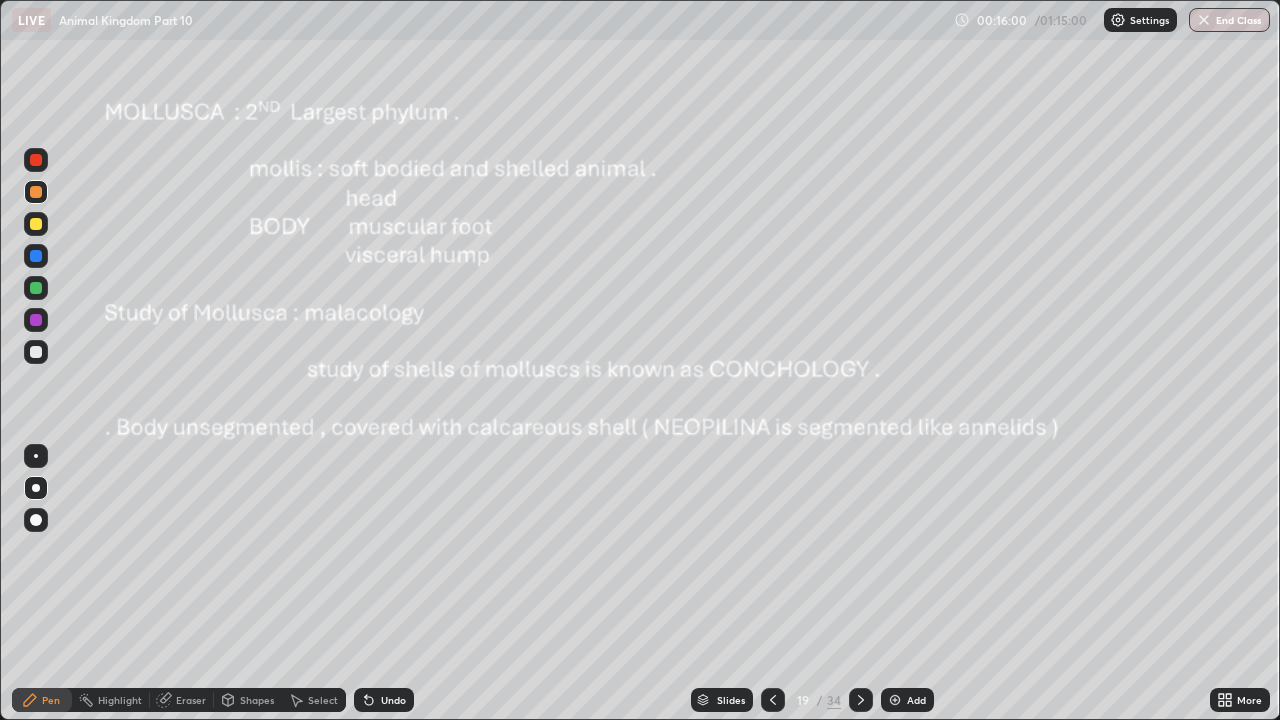 click 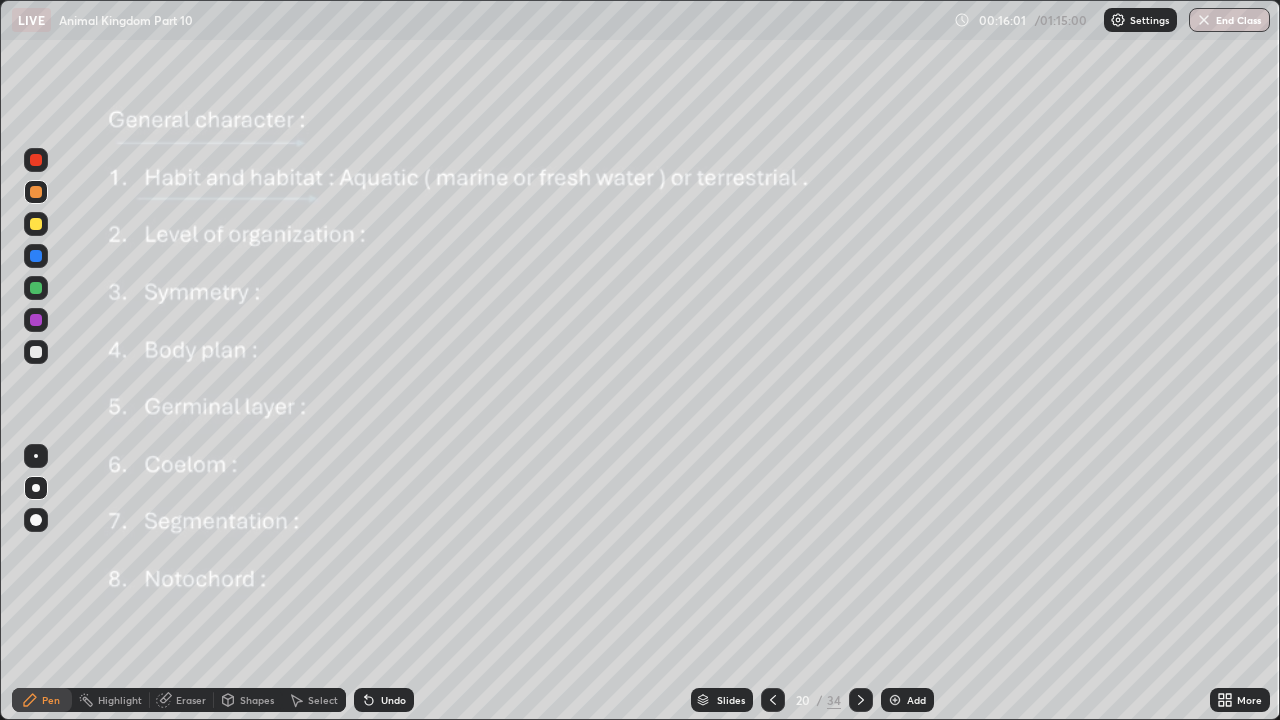click at bounding box center (773, 700) 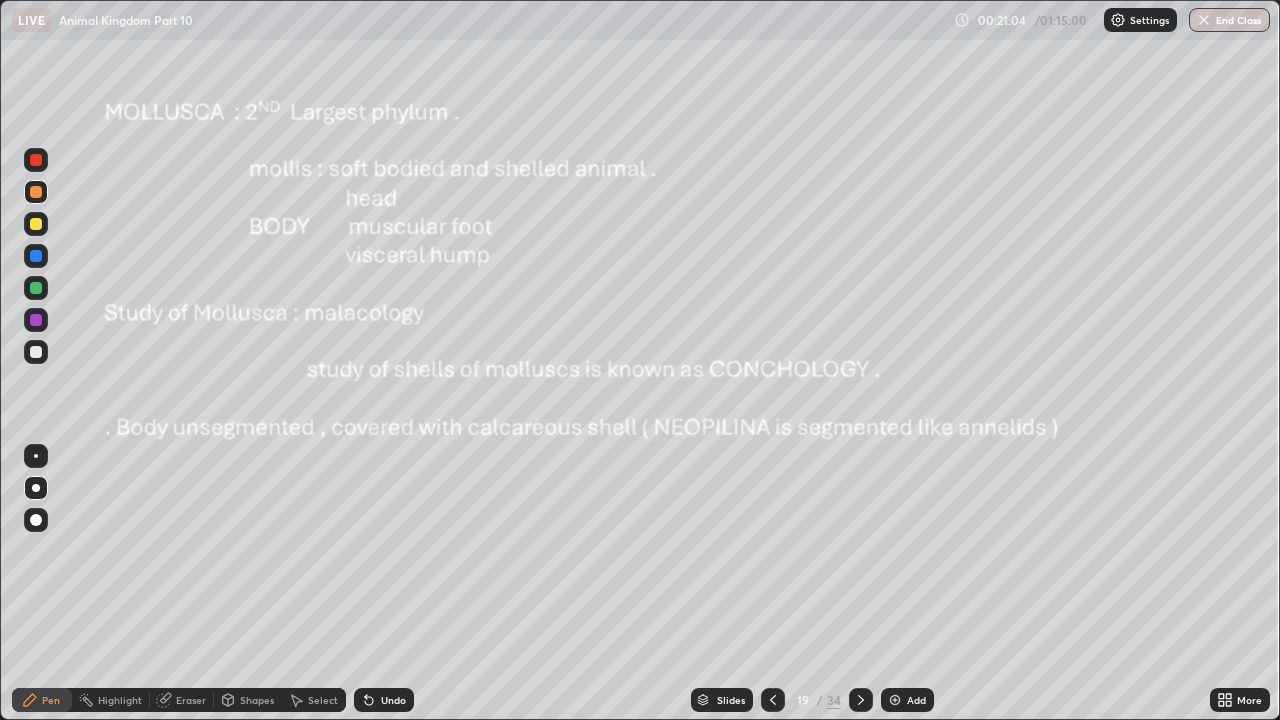 click 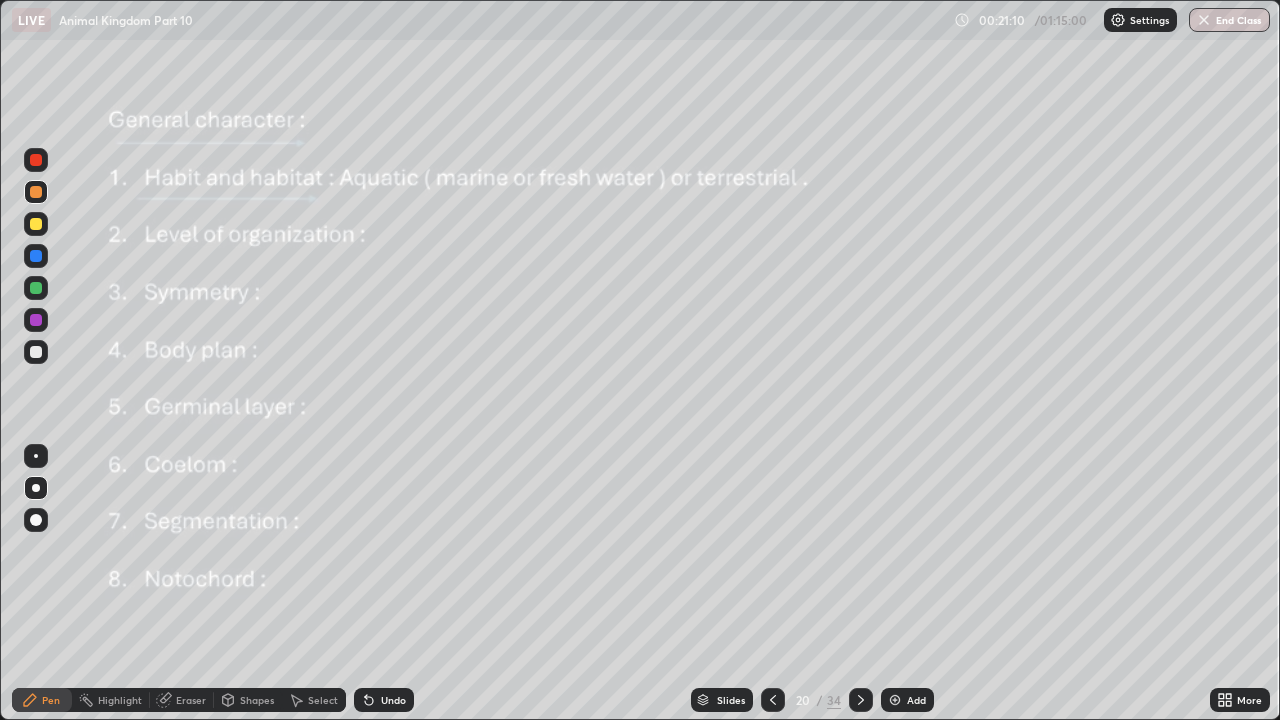 click at bounding box center [36, 224] 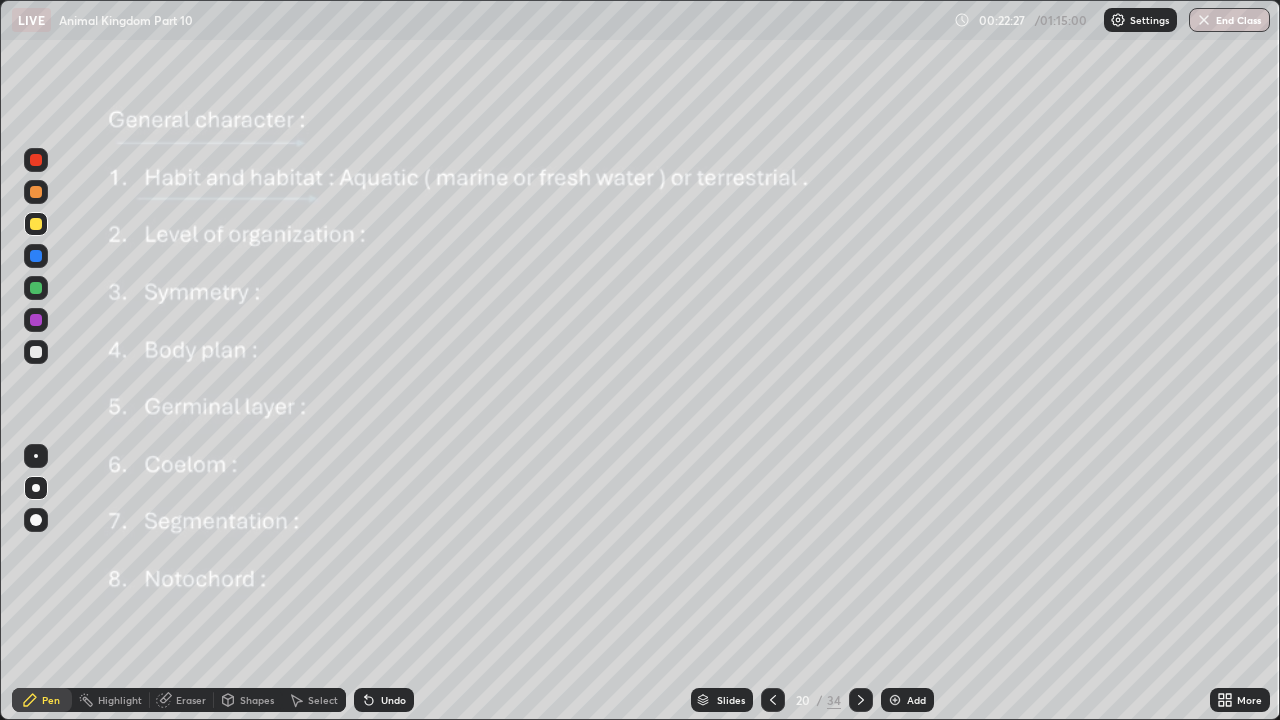 click at bounding box center [36, 192] 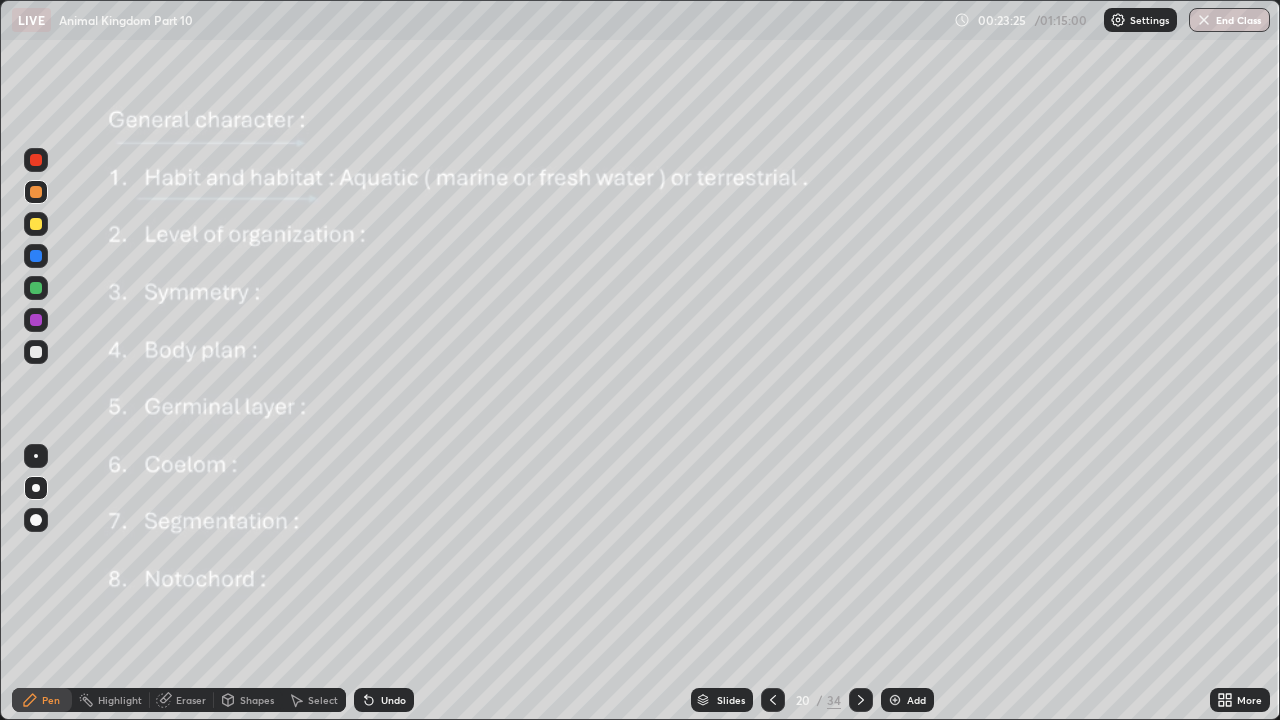 click at bounding box center (36, 224) 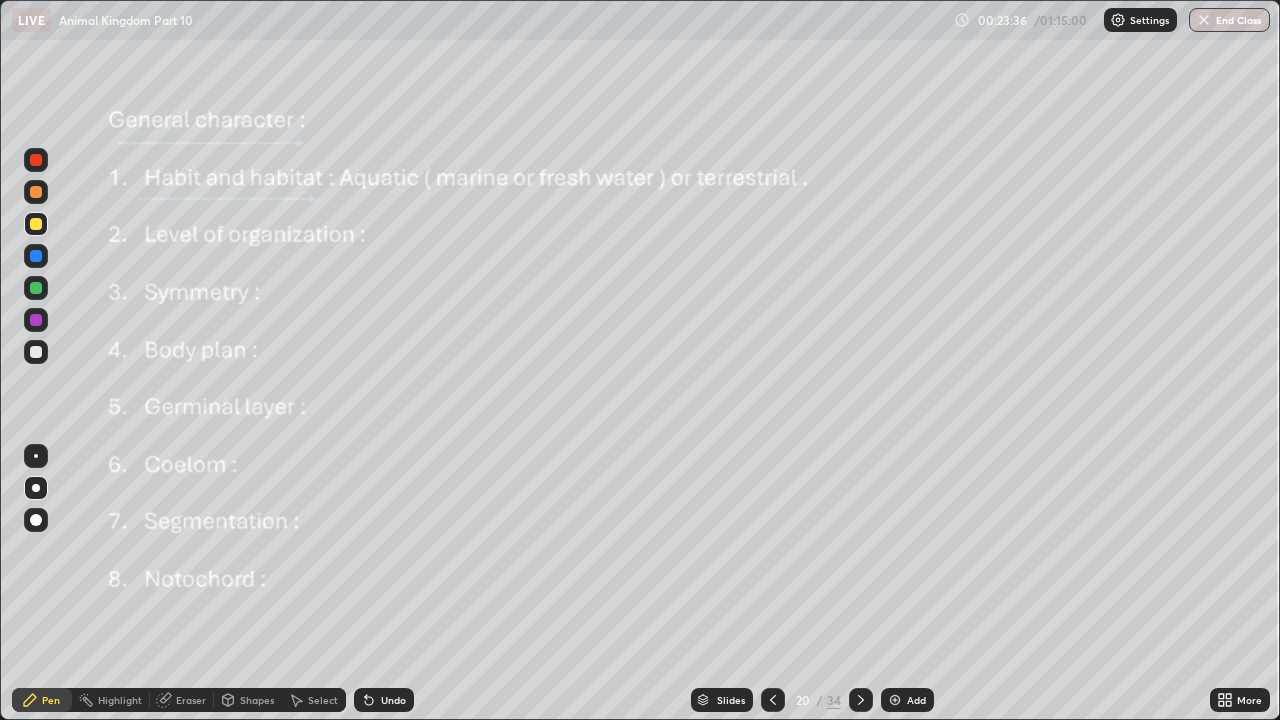 click at bounding box center [36, 456] 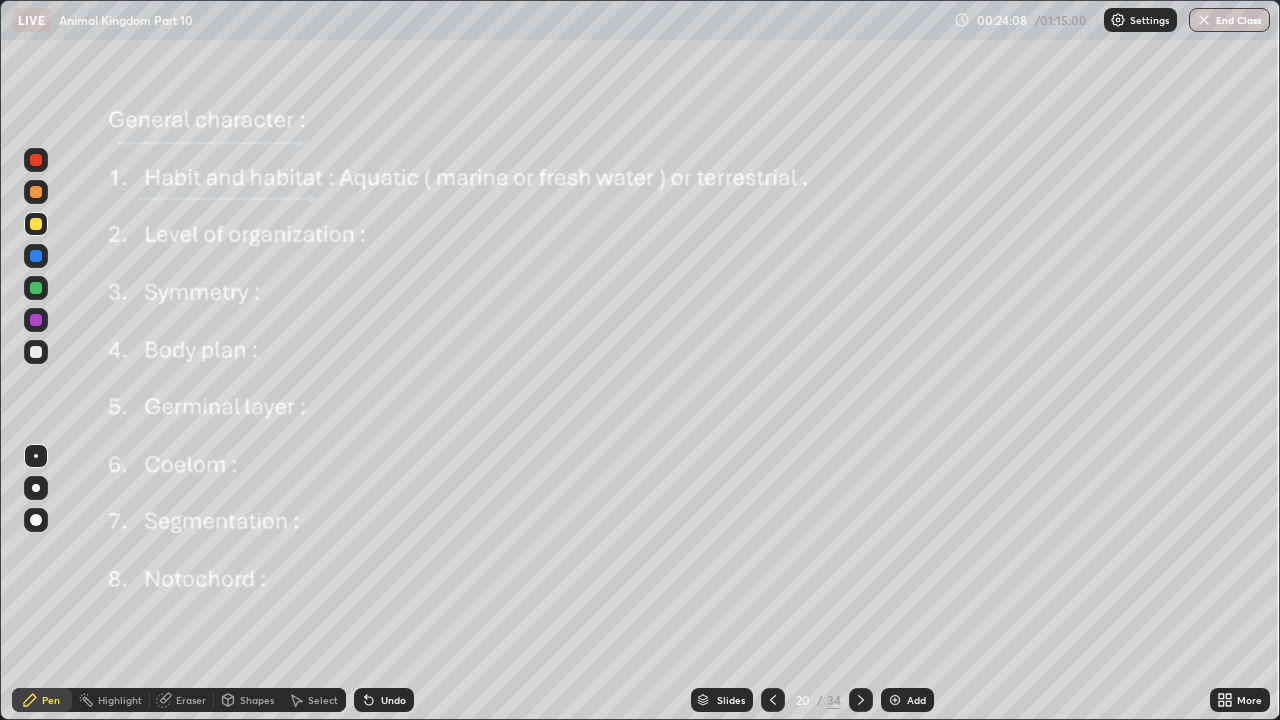 click on "Undo" at bounding box center (393, 700) 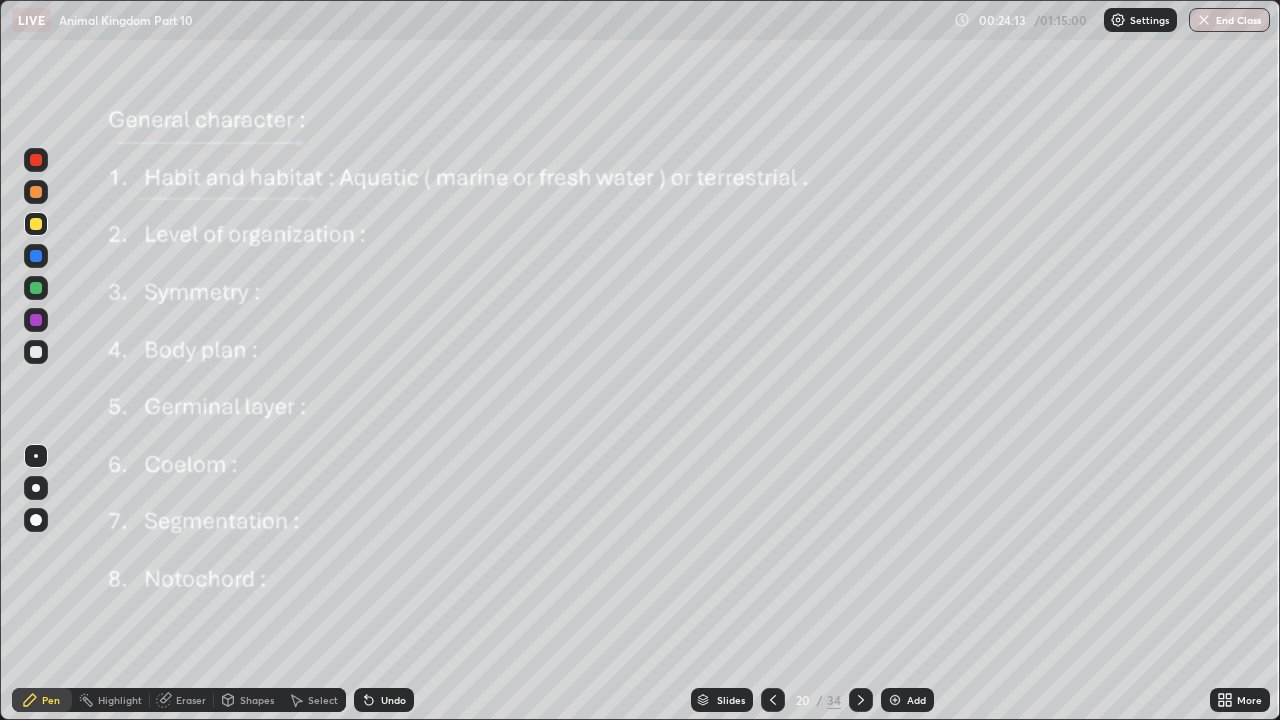 click 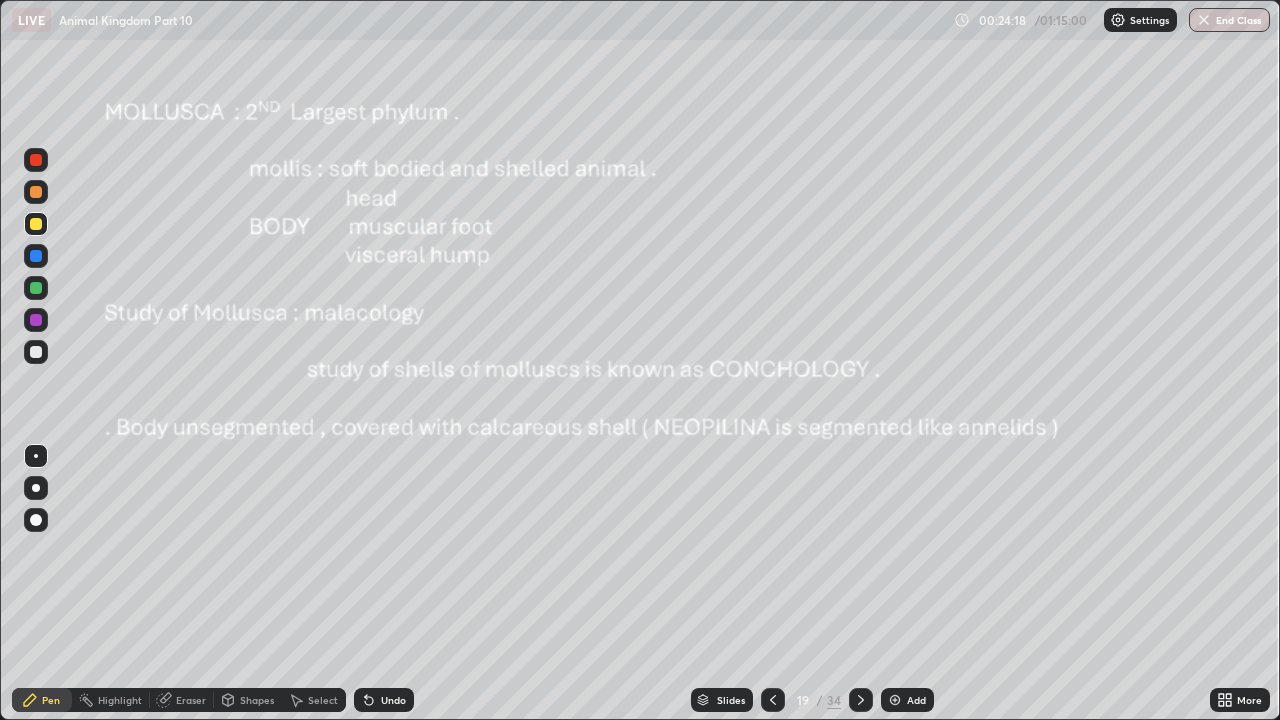 click 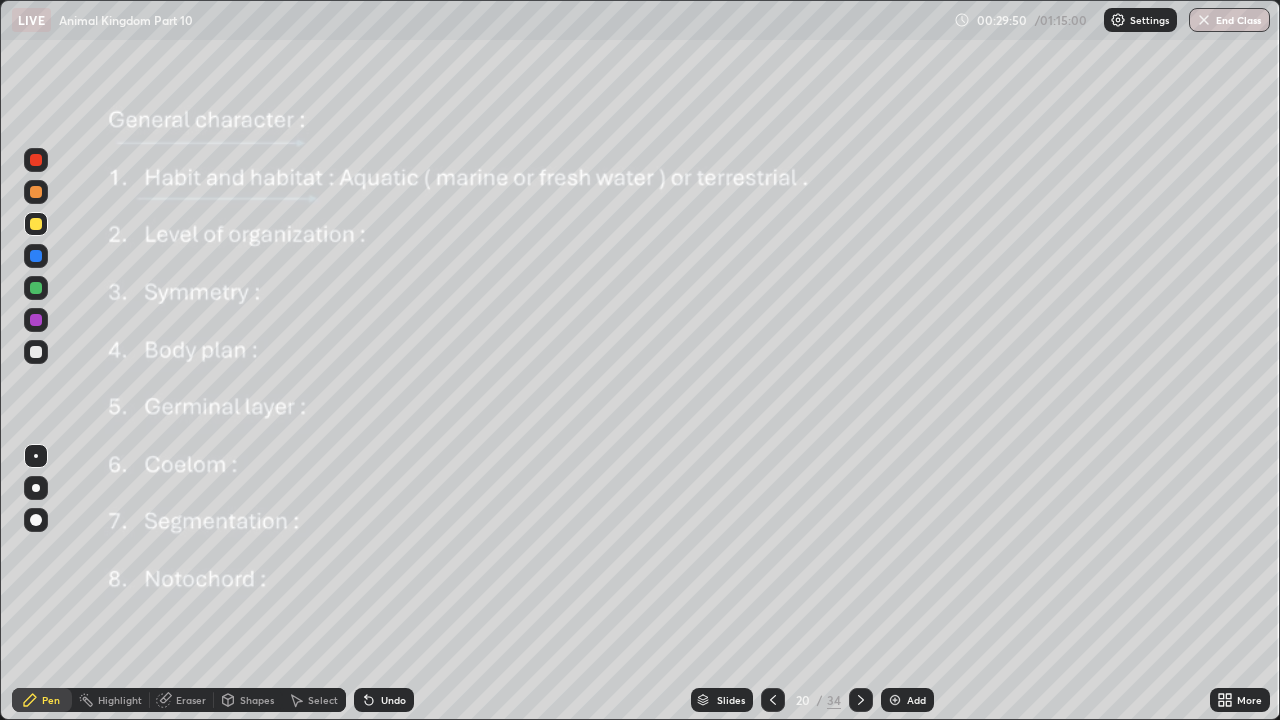 click at bounding box center [861, 700] 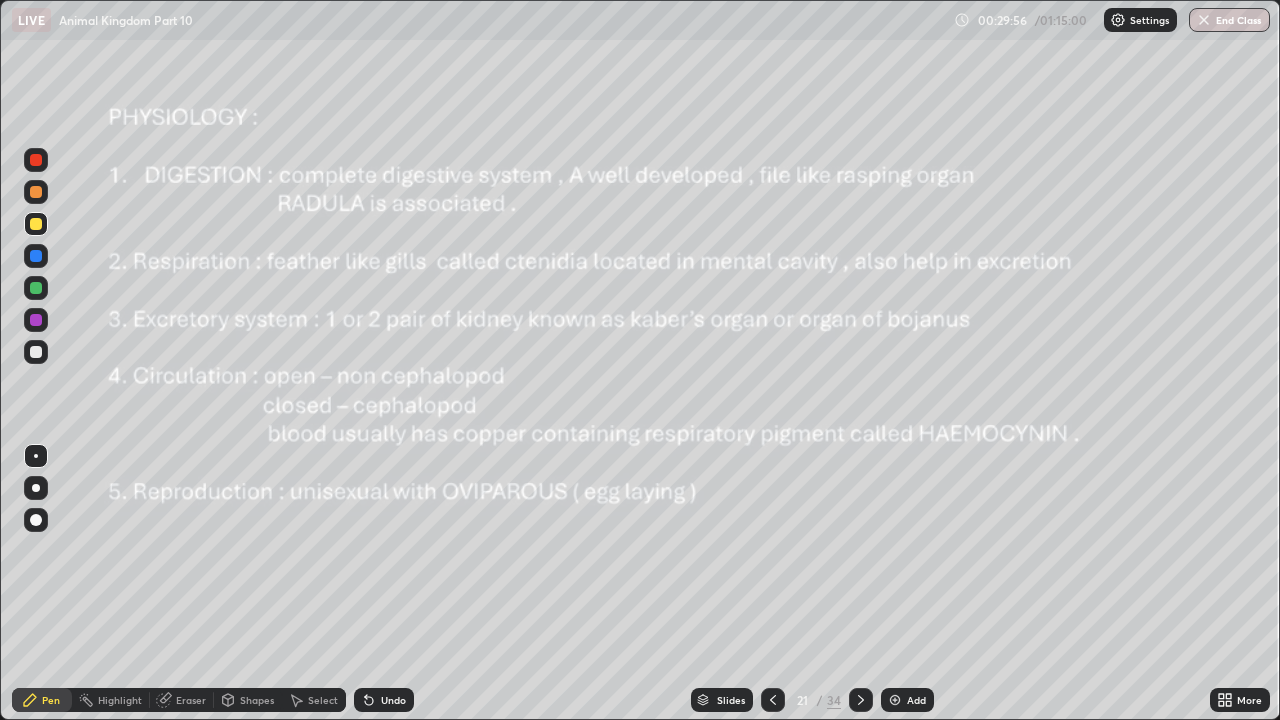 click at bounding box center [36, 224] 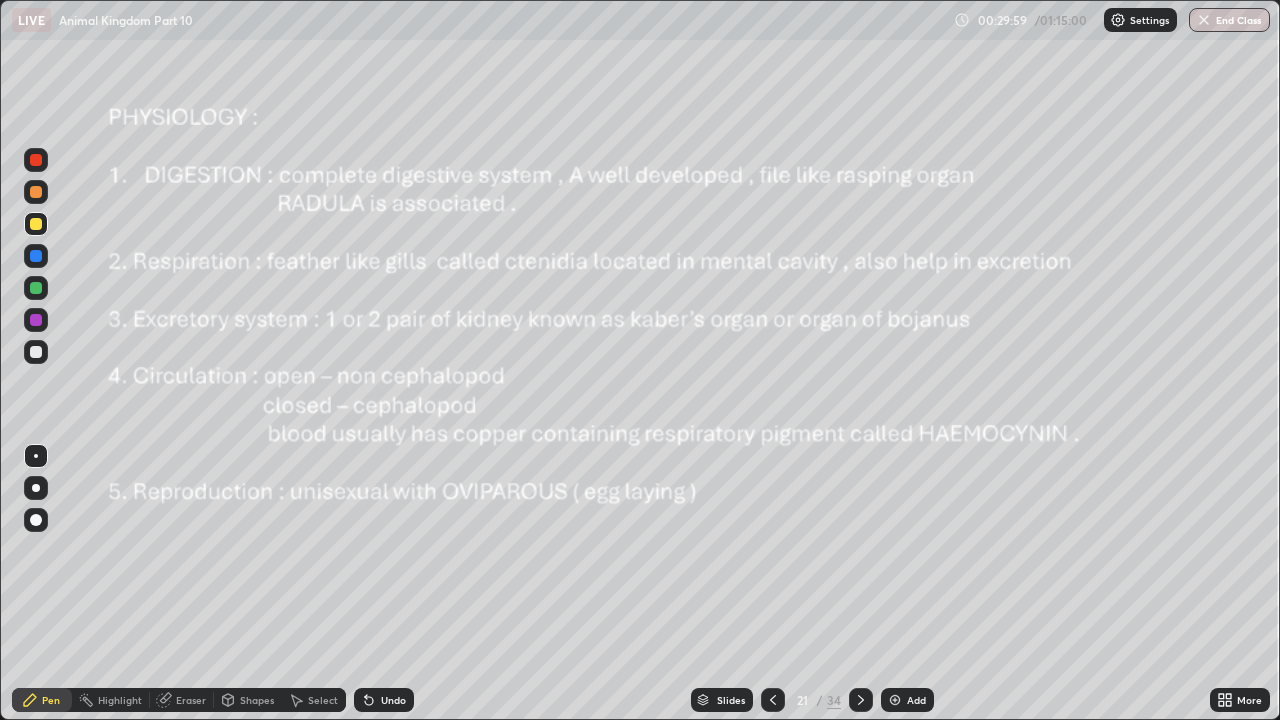click at bounding box center (36, 488) 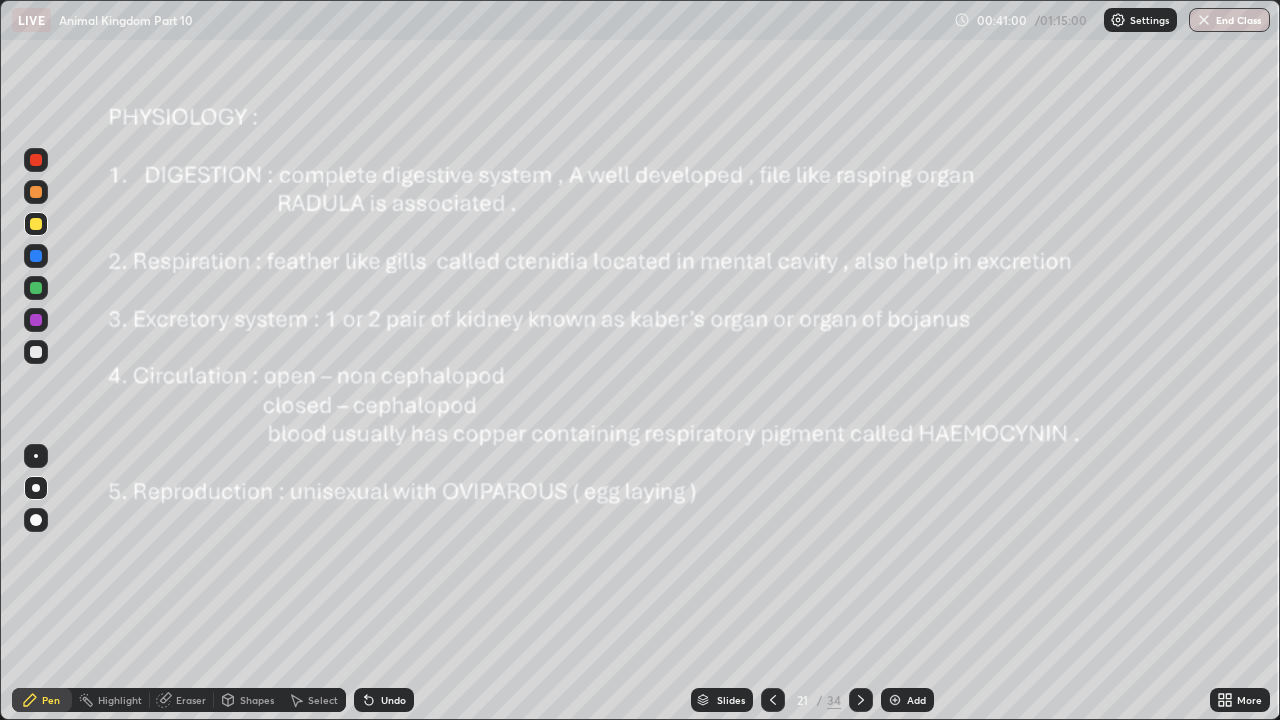 click 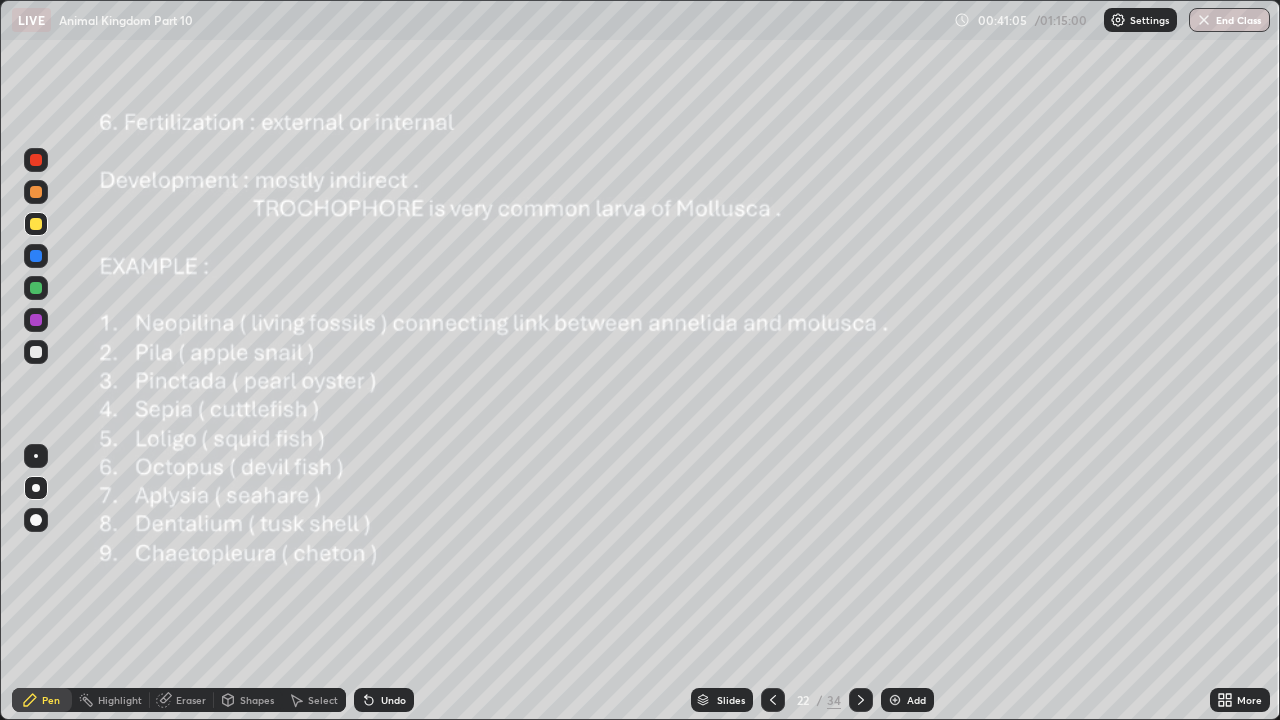 click at bounding box center (36, 224) 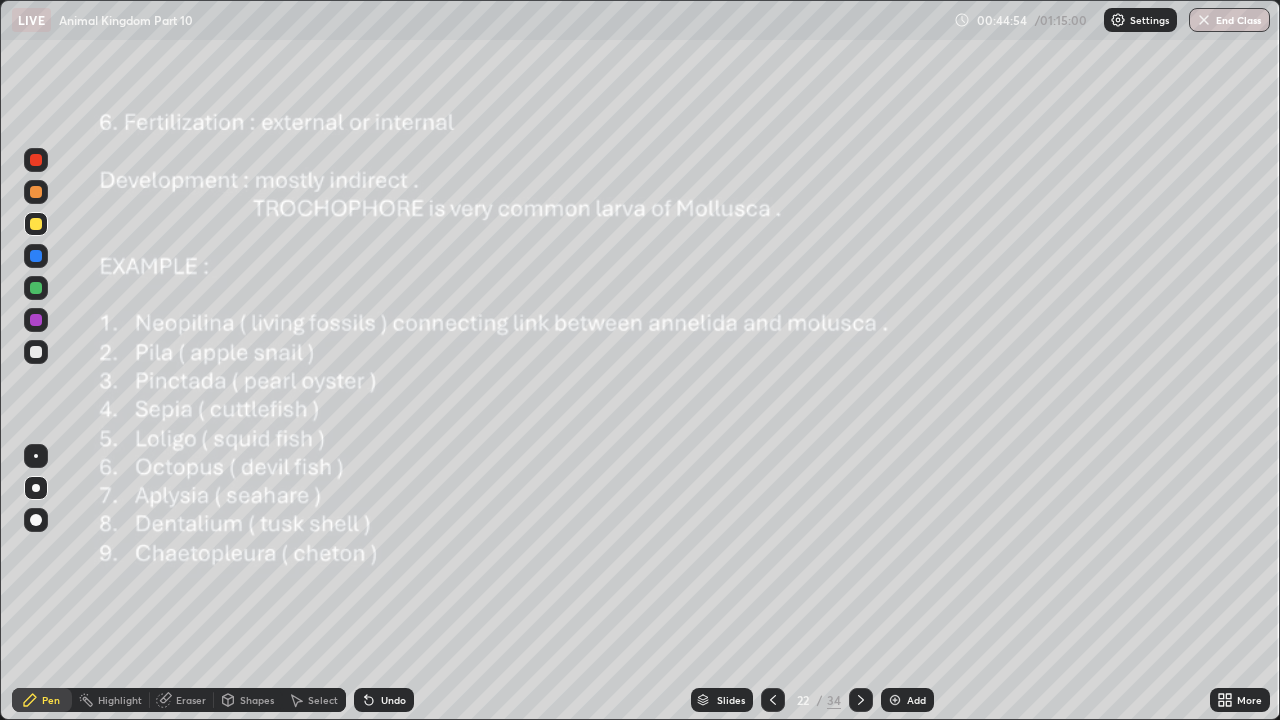 click at bounding box center [36, 456] 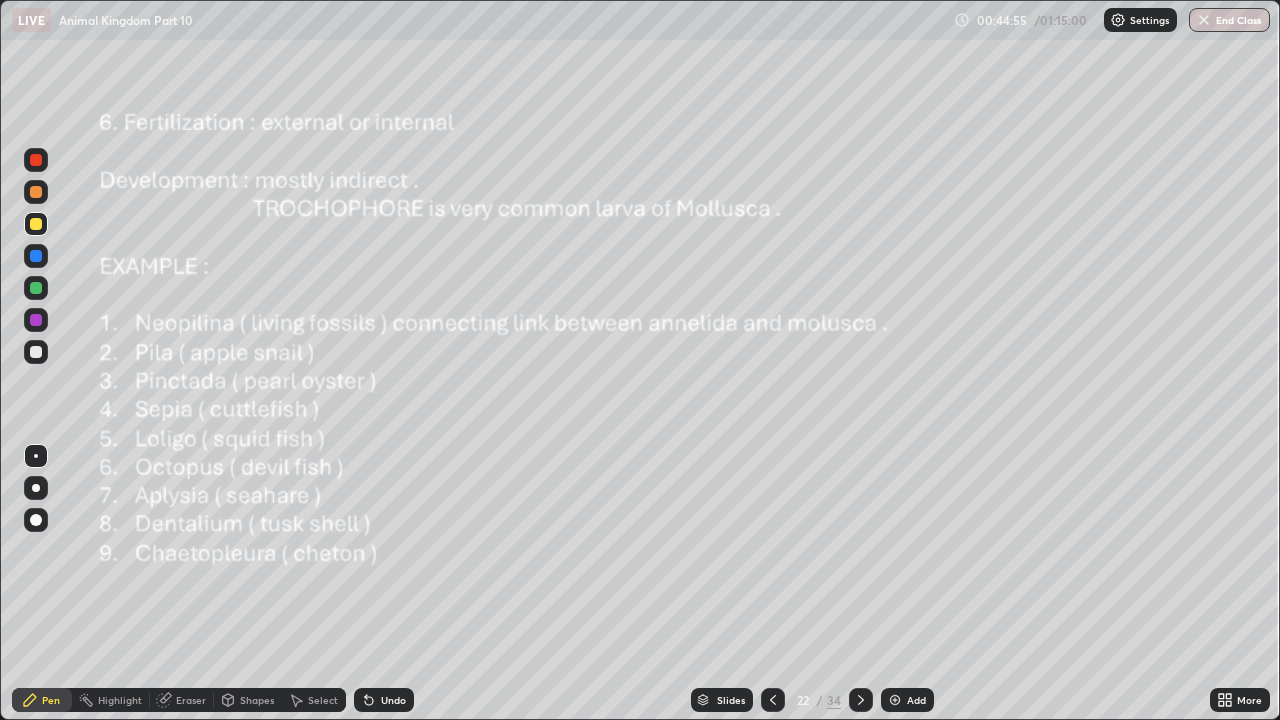 click at bounding box center [36, 488] 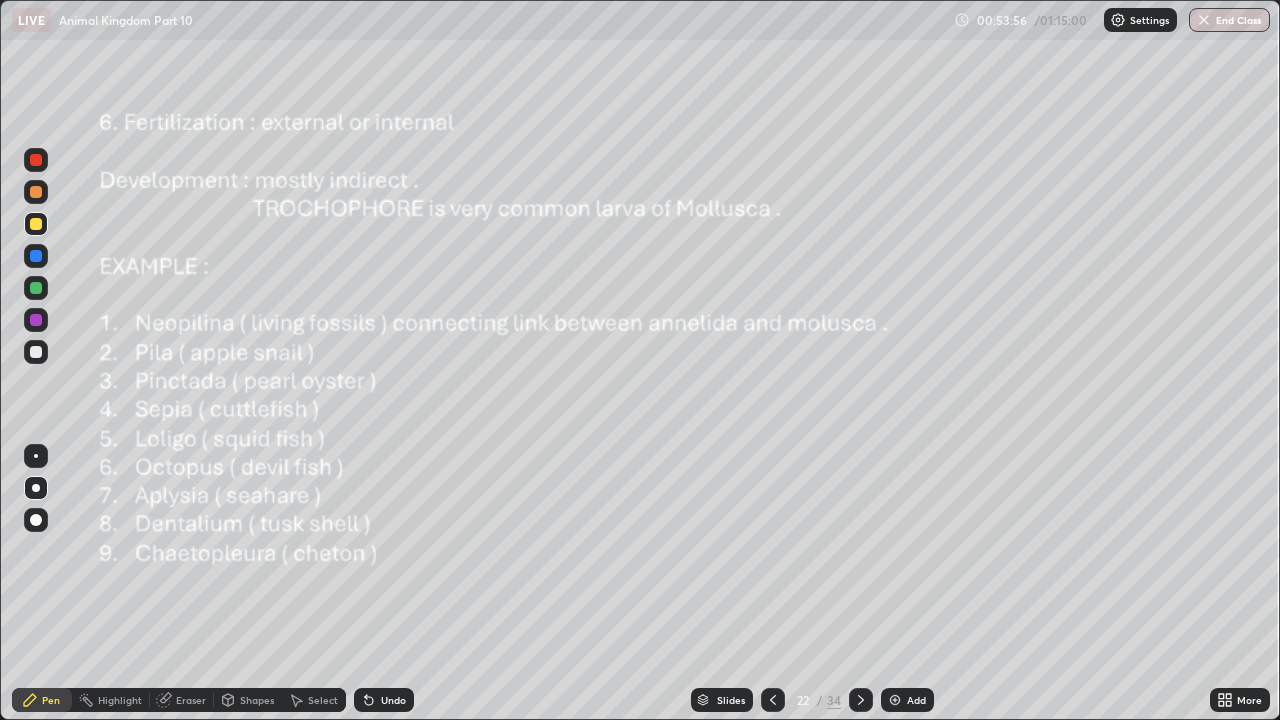 click 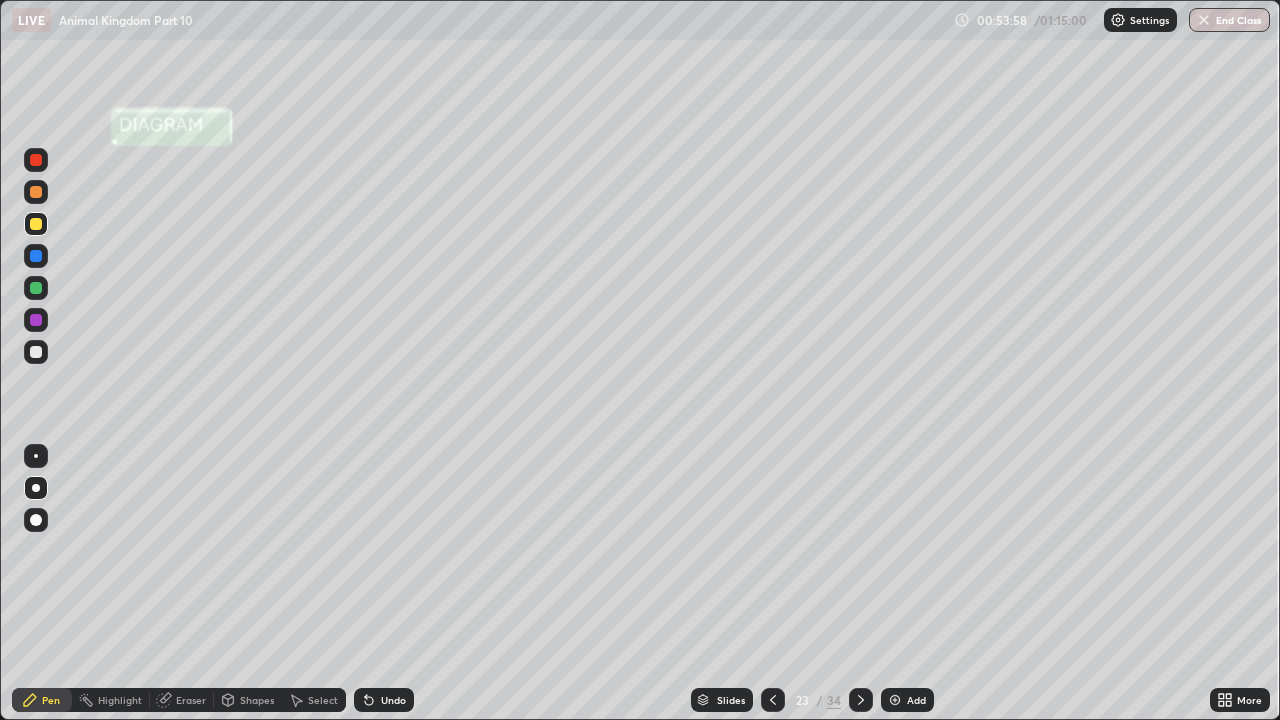 click 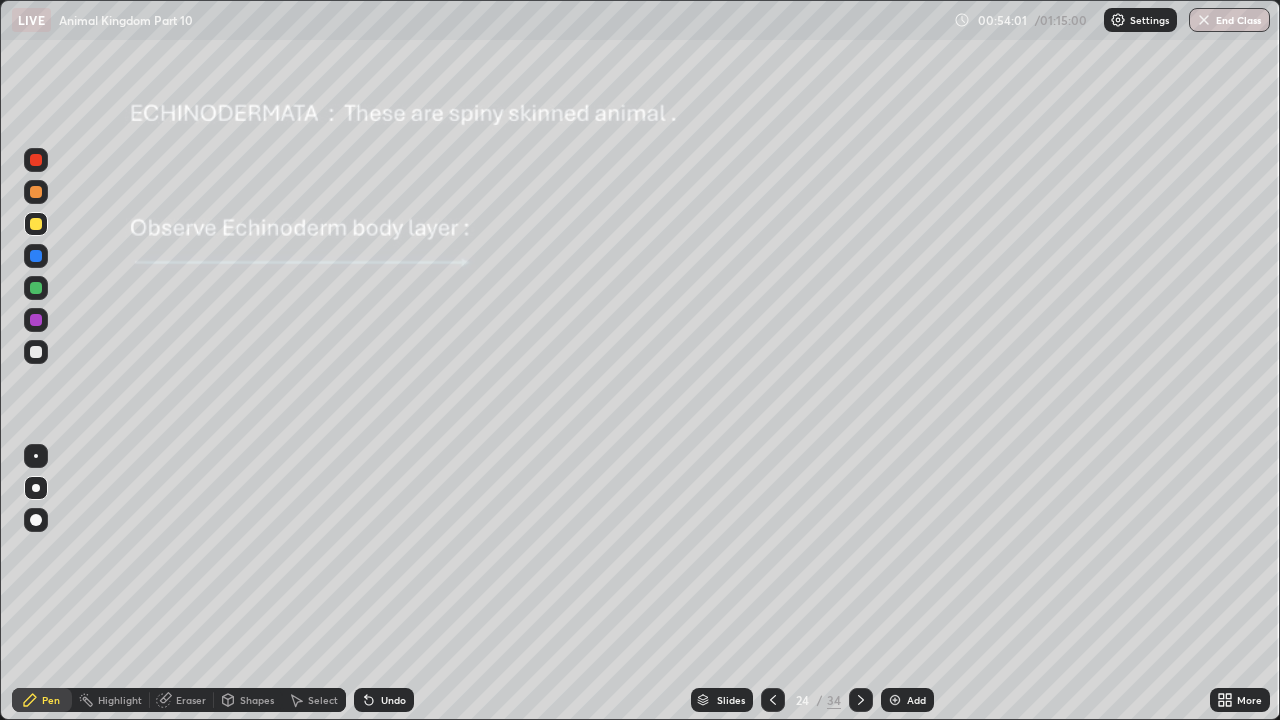 click 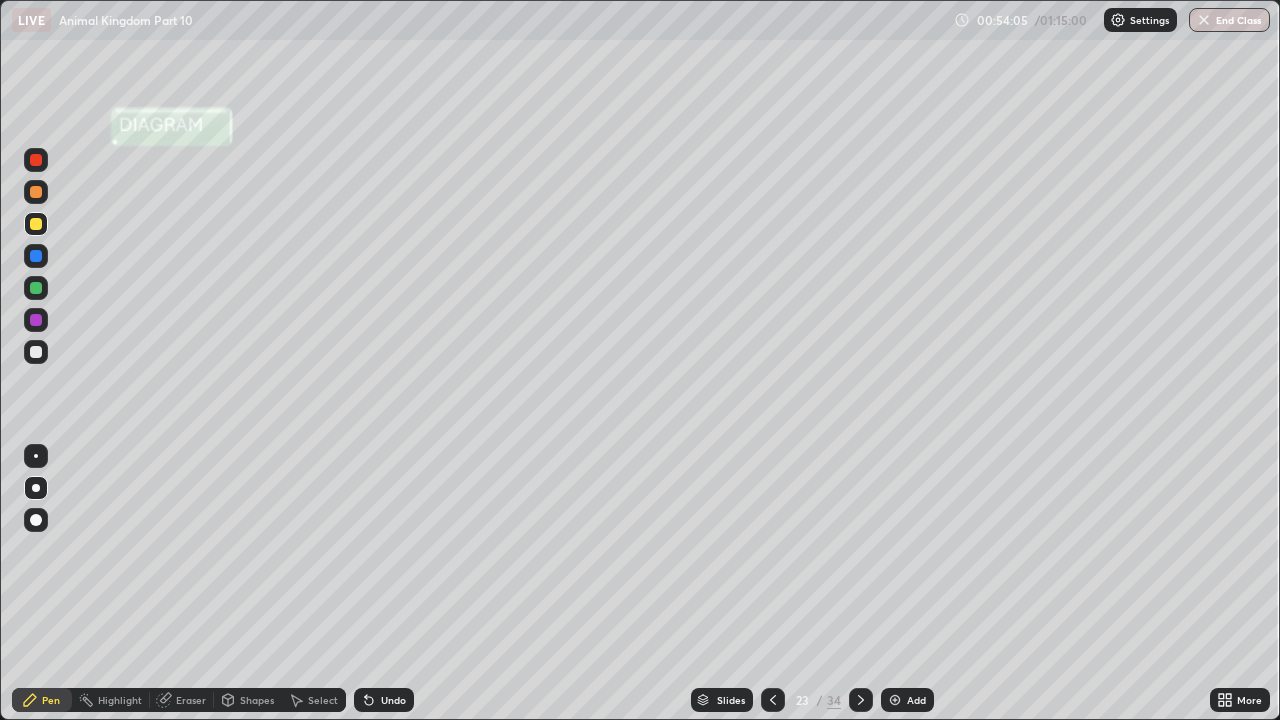 click 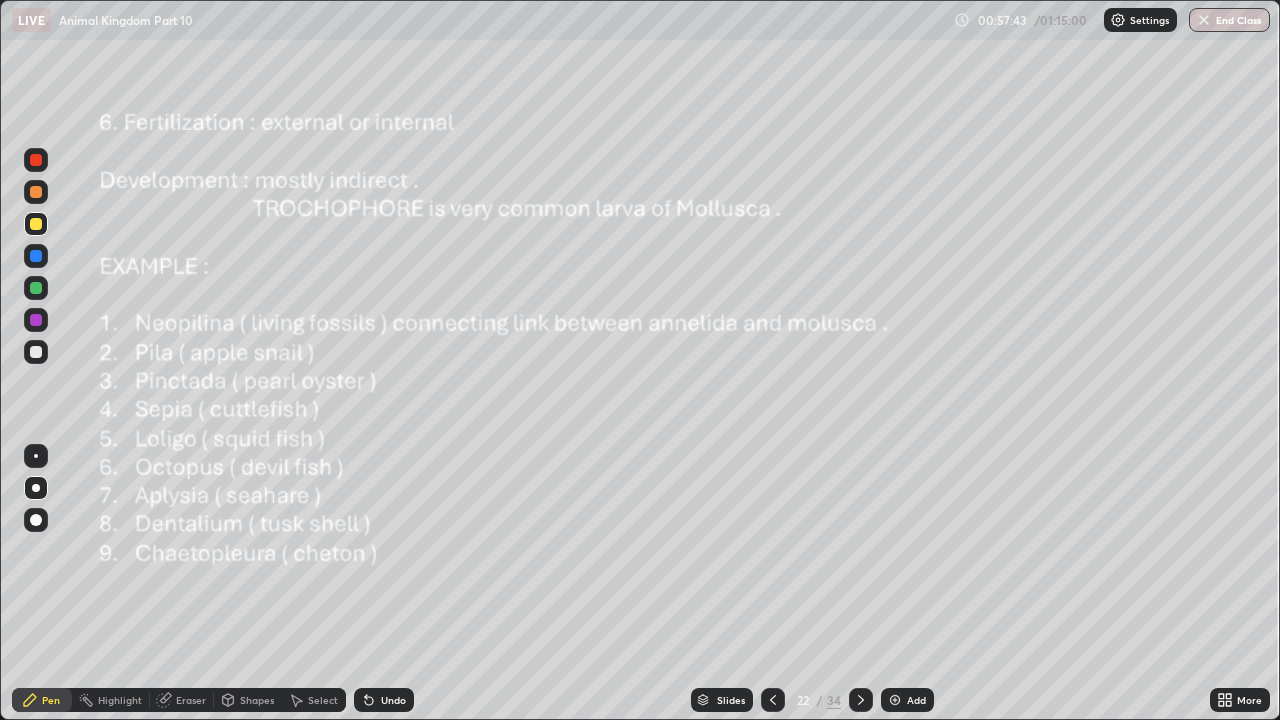 click 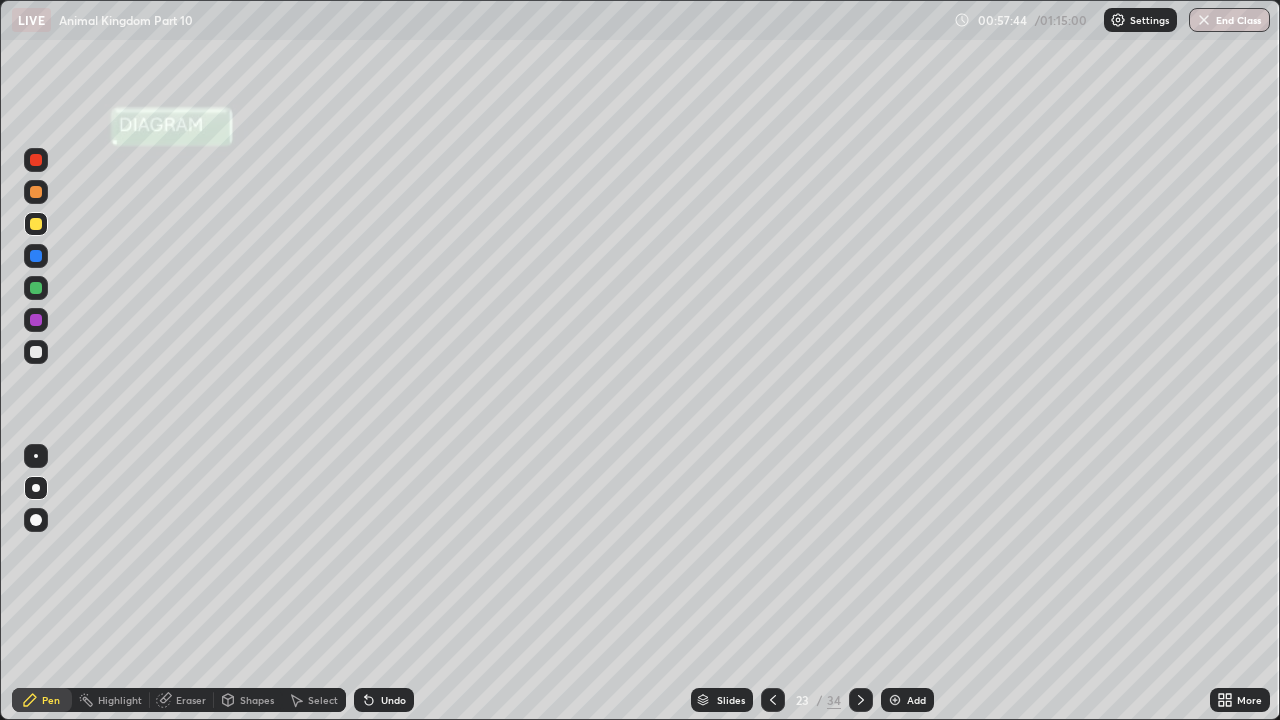 click 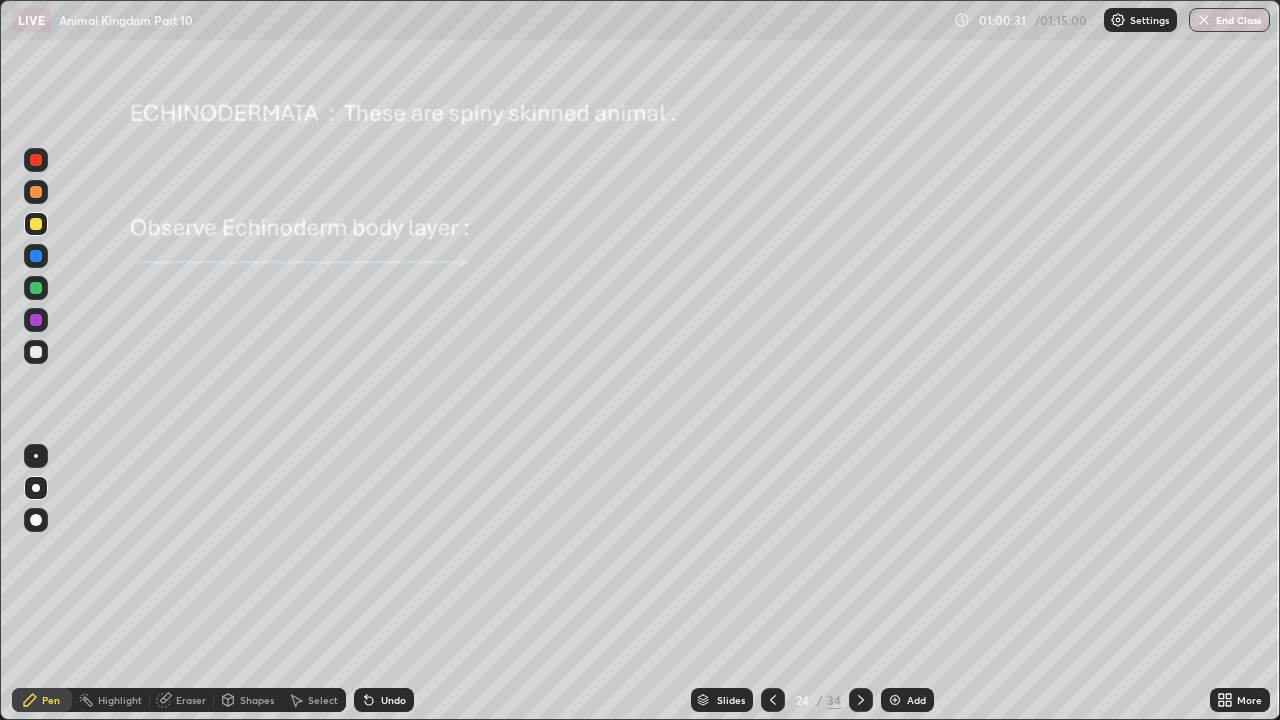 click on "Add" at bounding box center [907, 700] 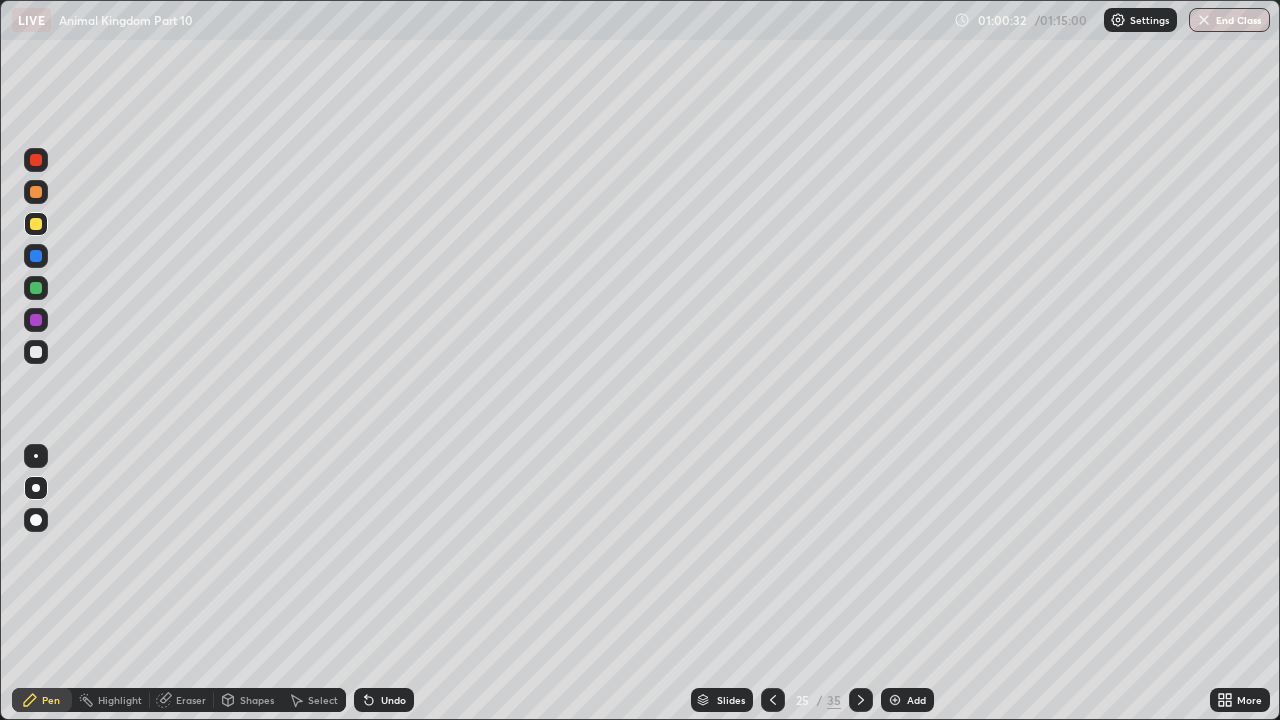 click 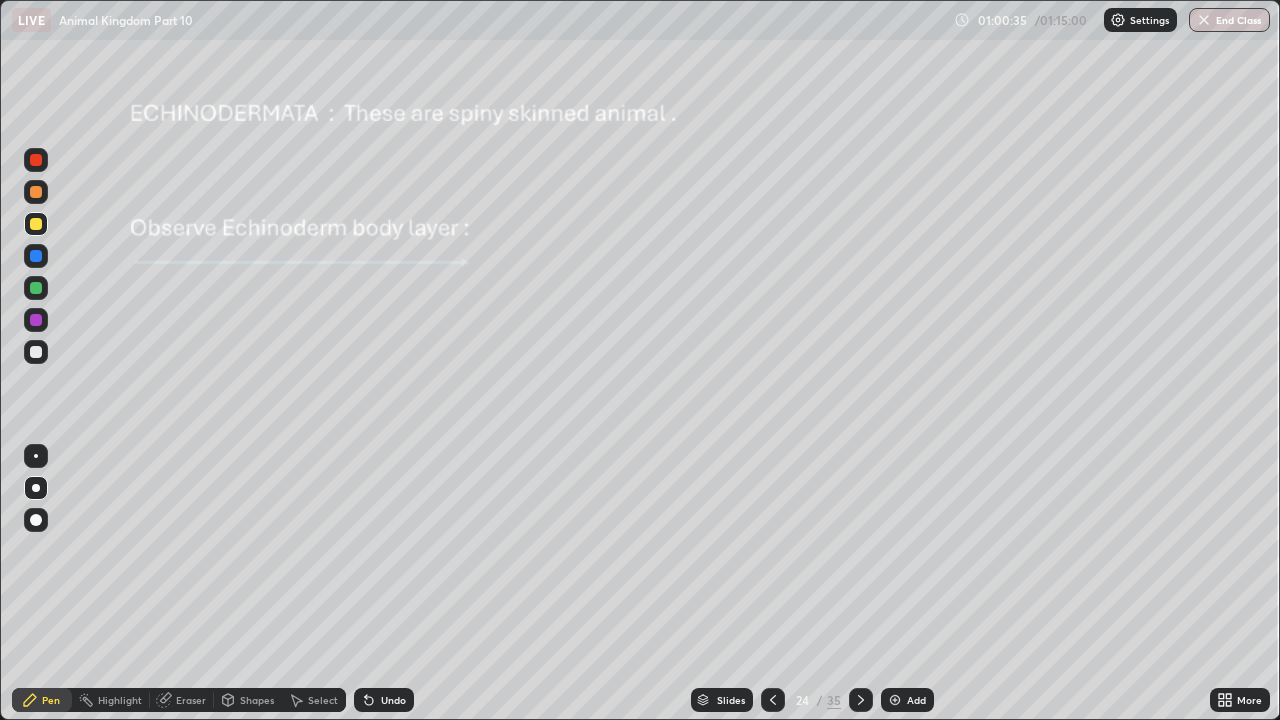 click 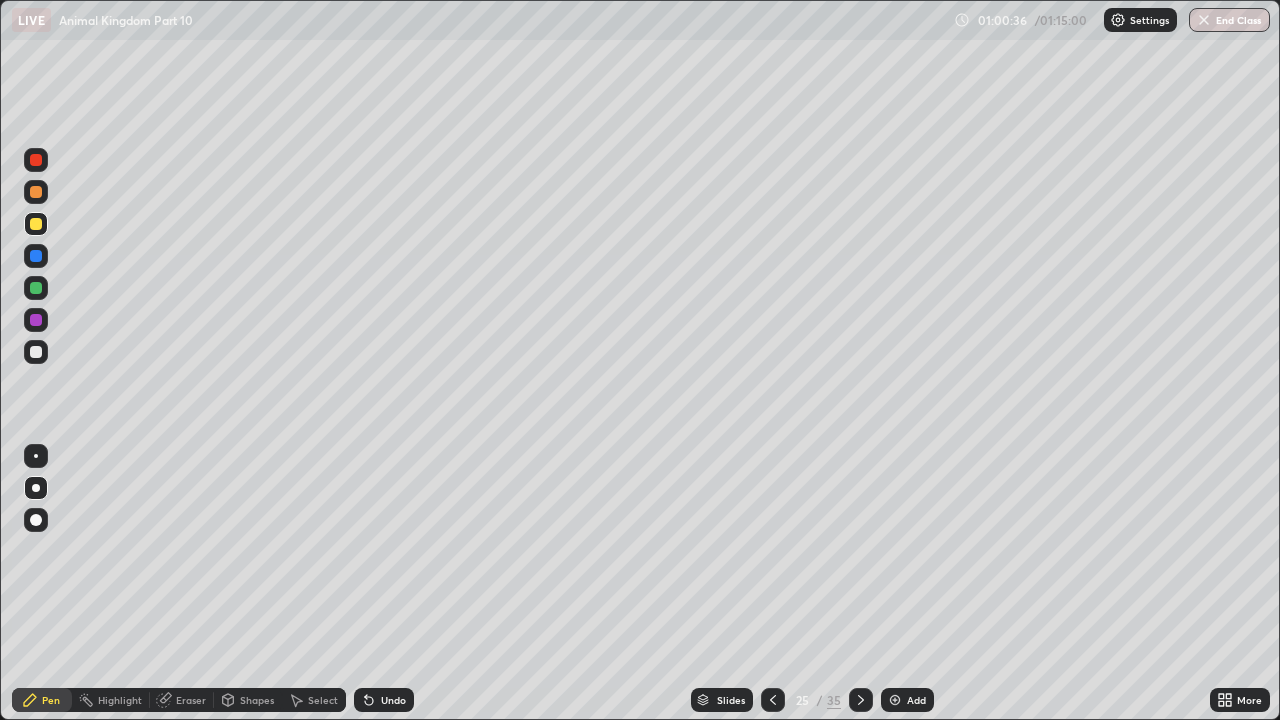 click 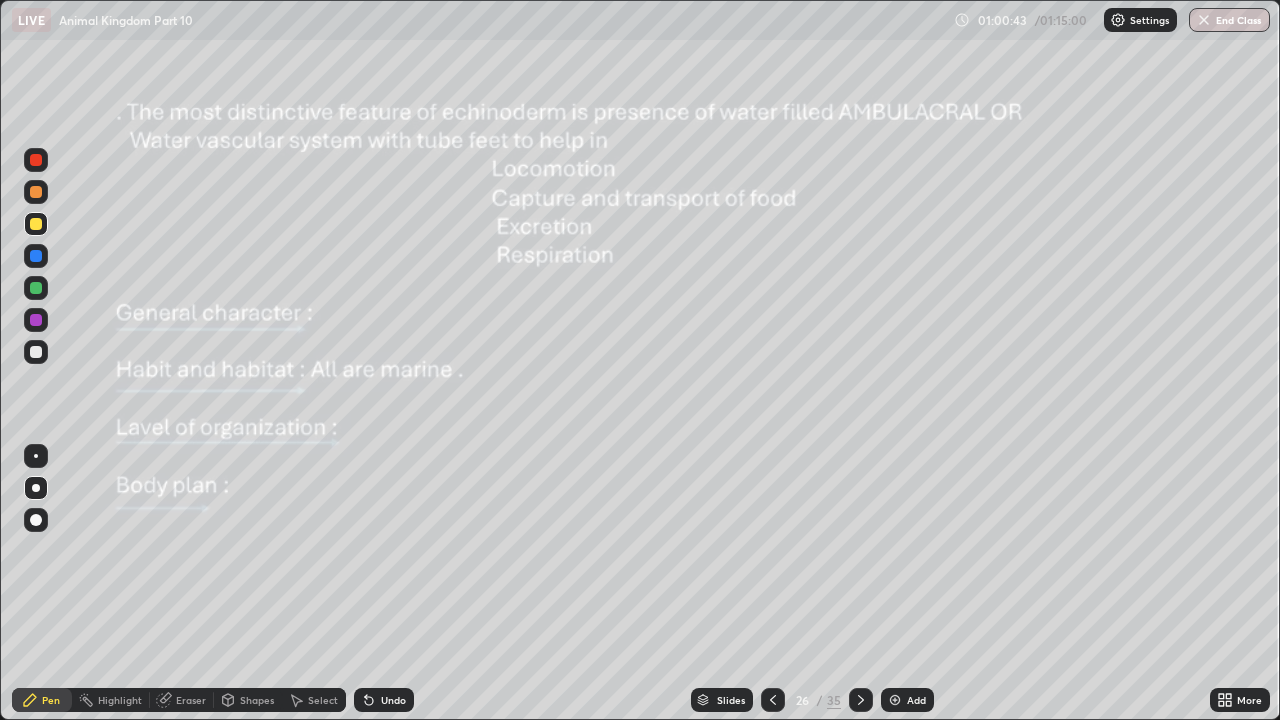 click 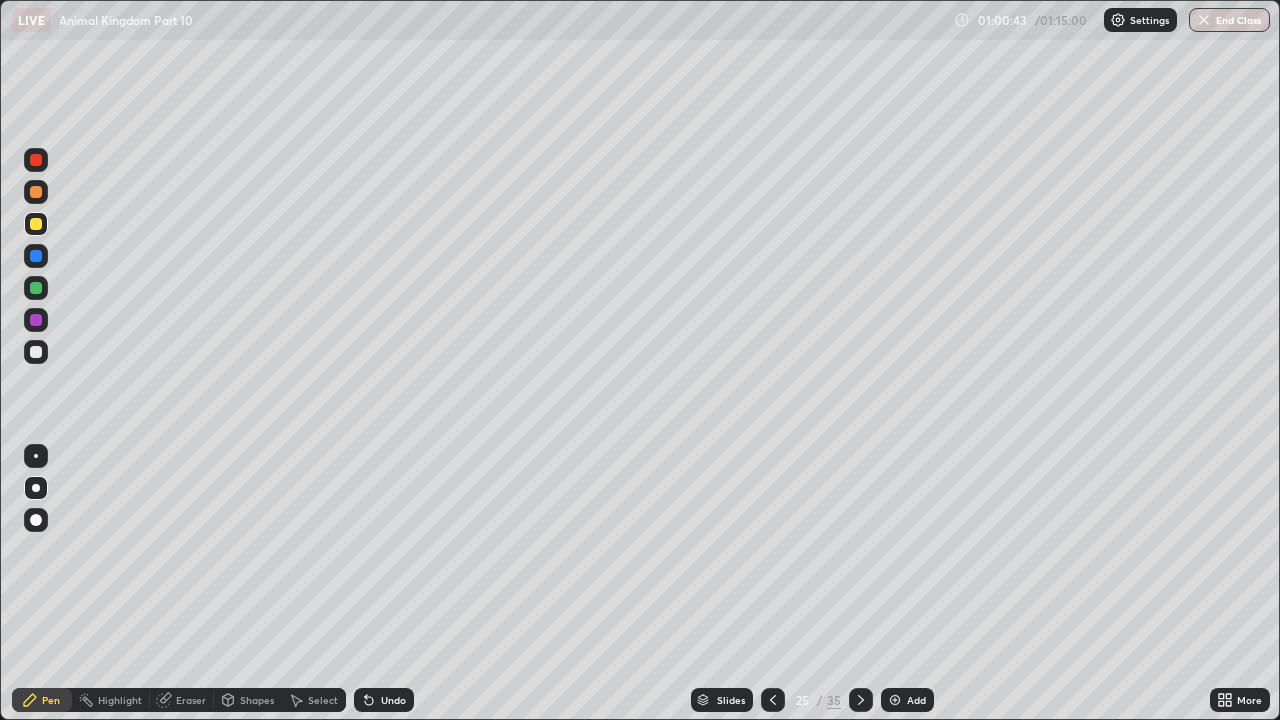 click at bounding box center (773, 700) 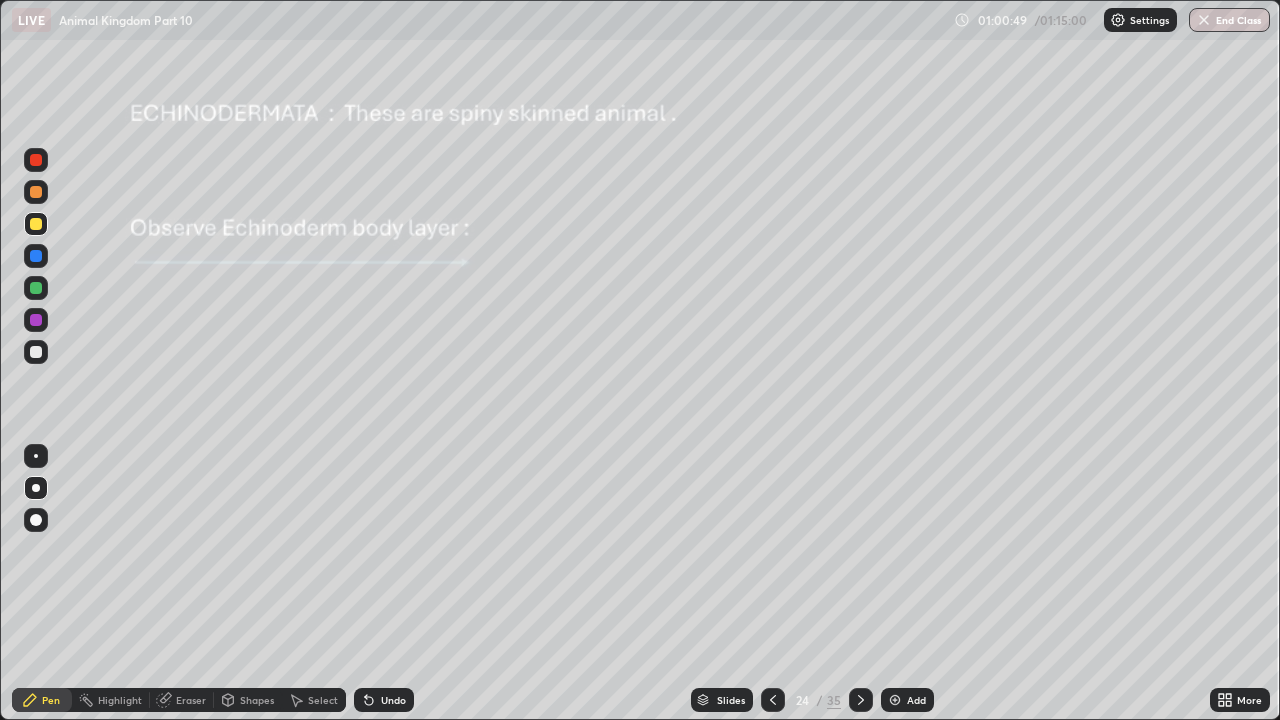 click 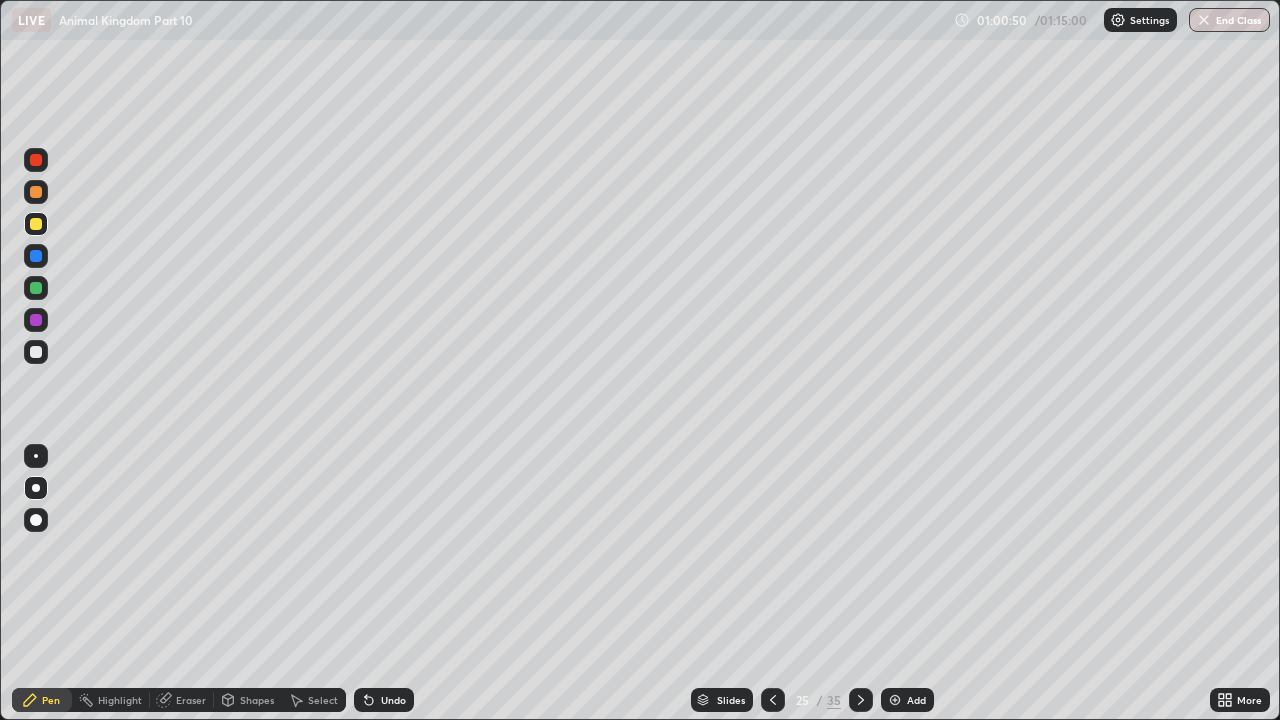 click at bounding box center (861, 700) 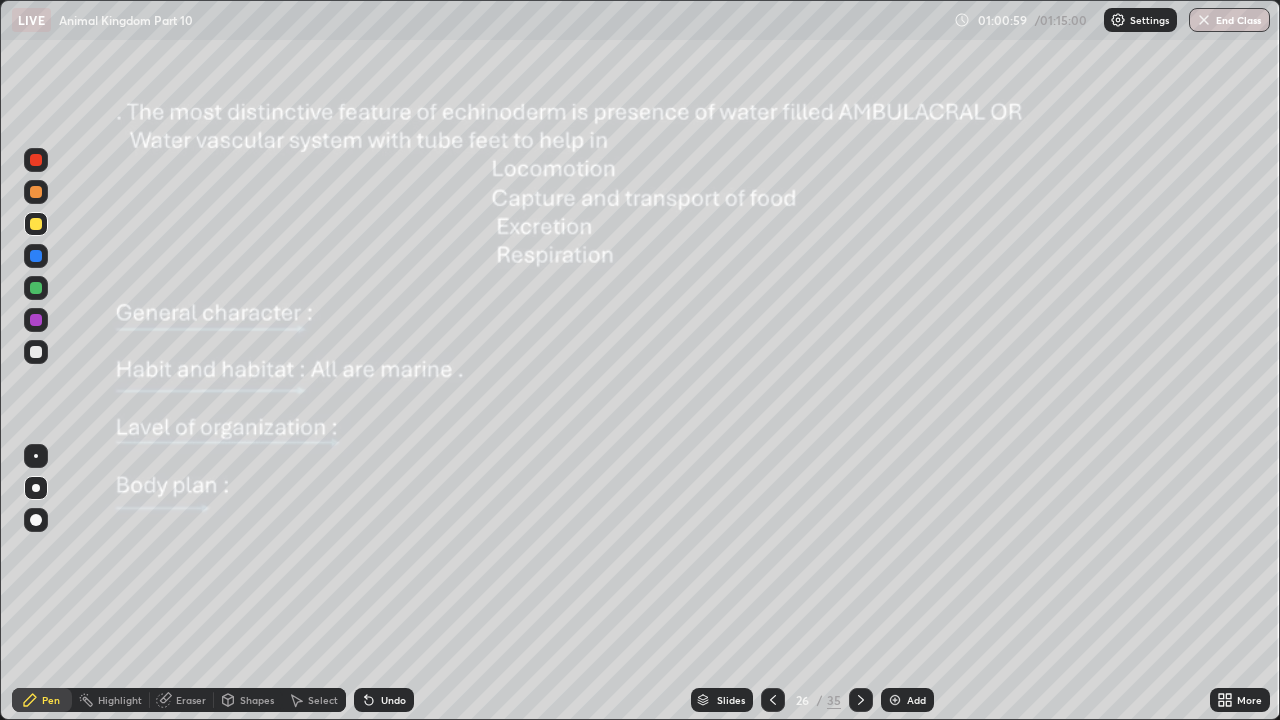 click 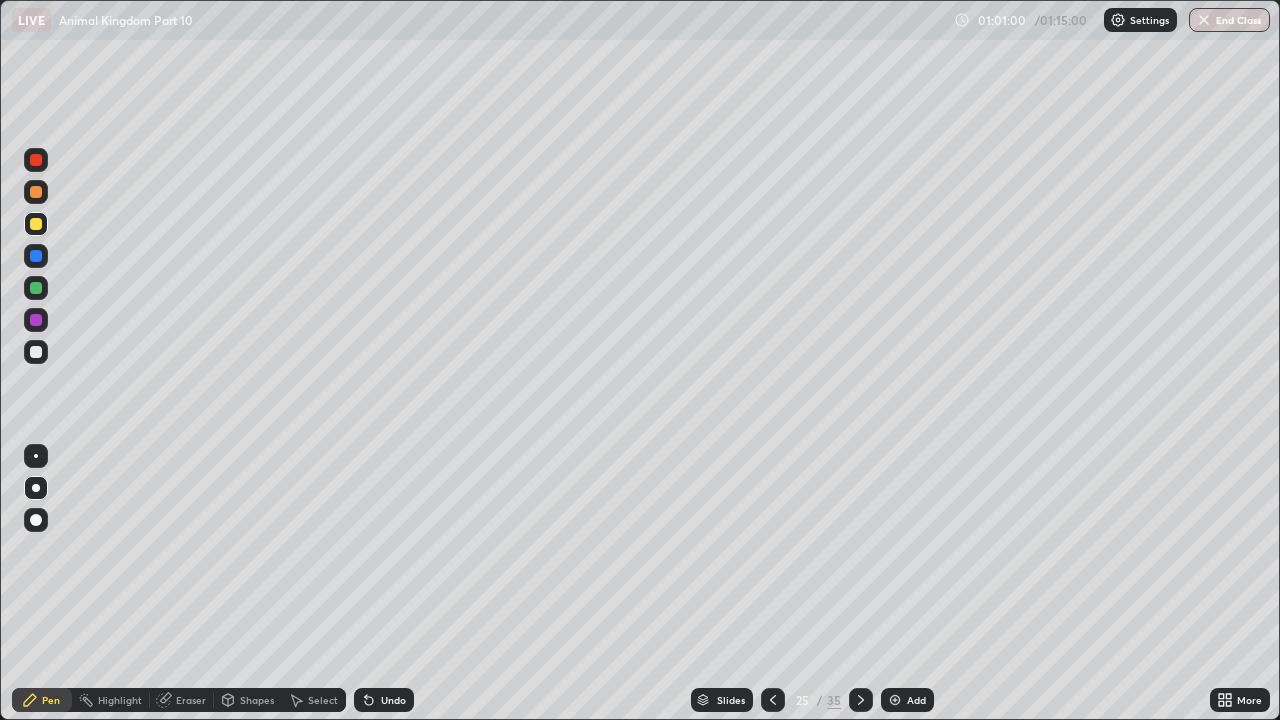 click 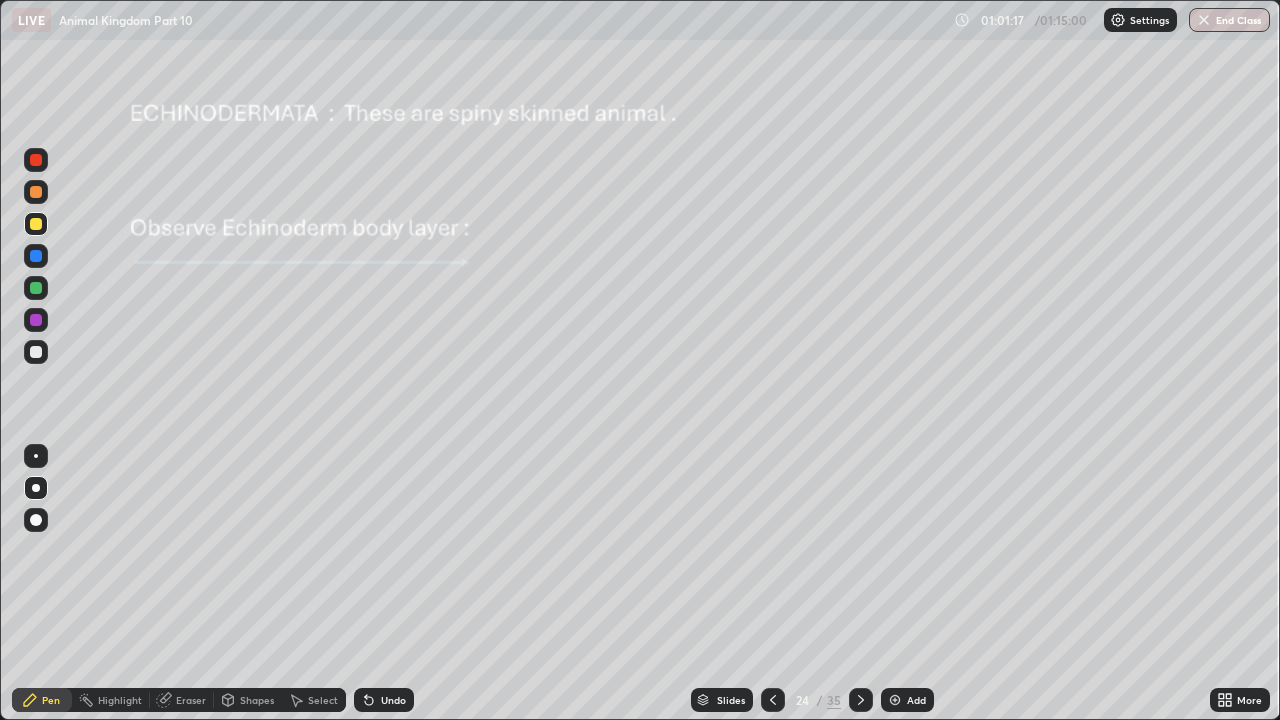 click at bounding box center [36, 456] 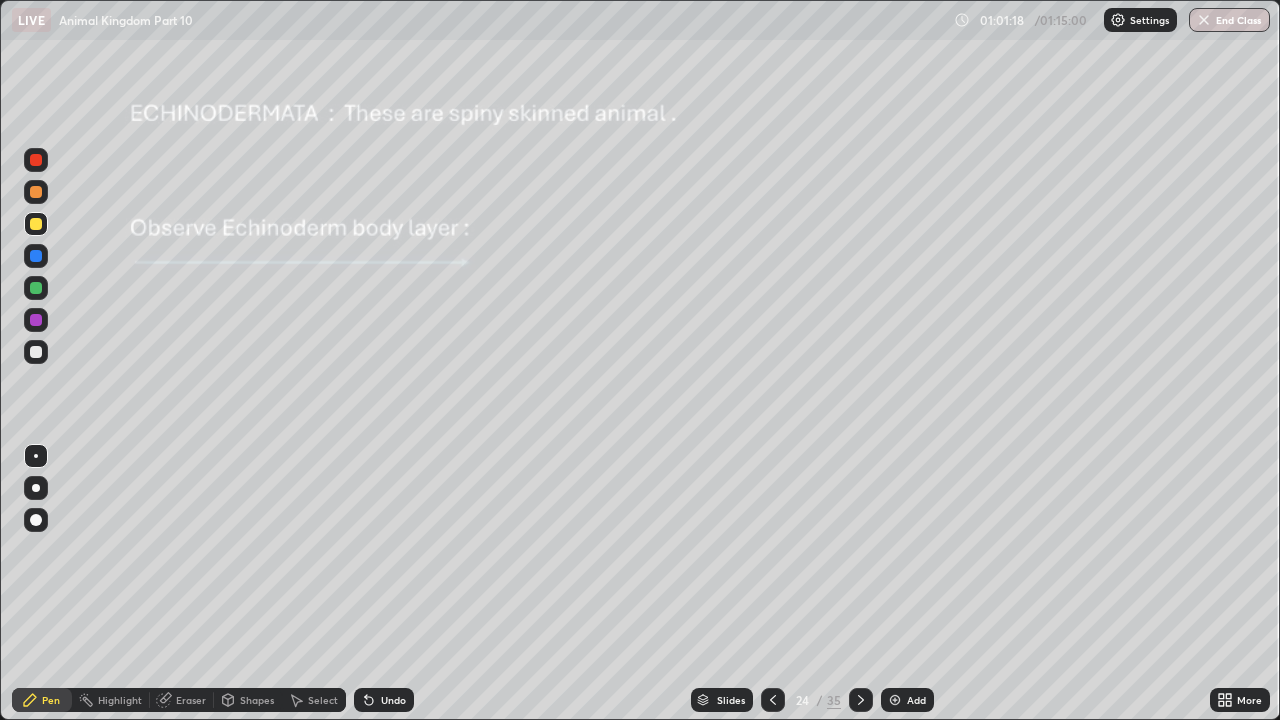 click at bounding box center (36, 192) 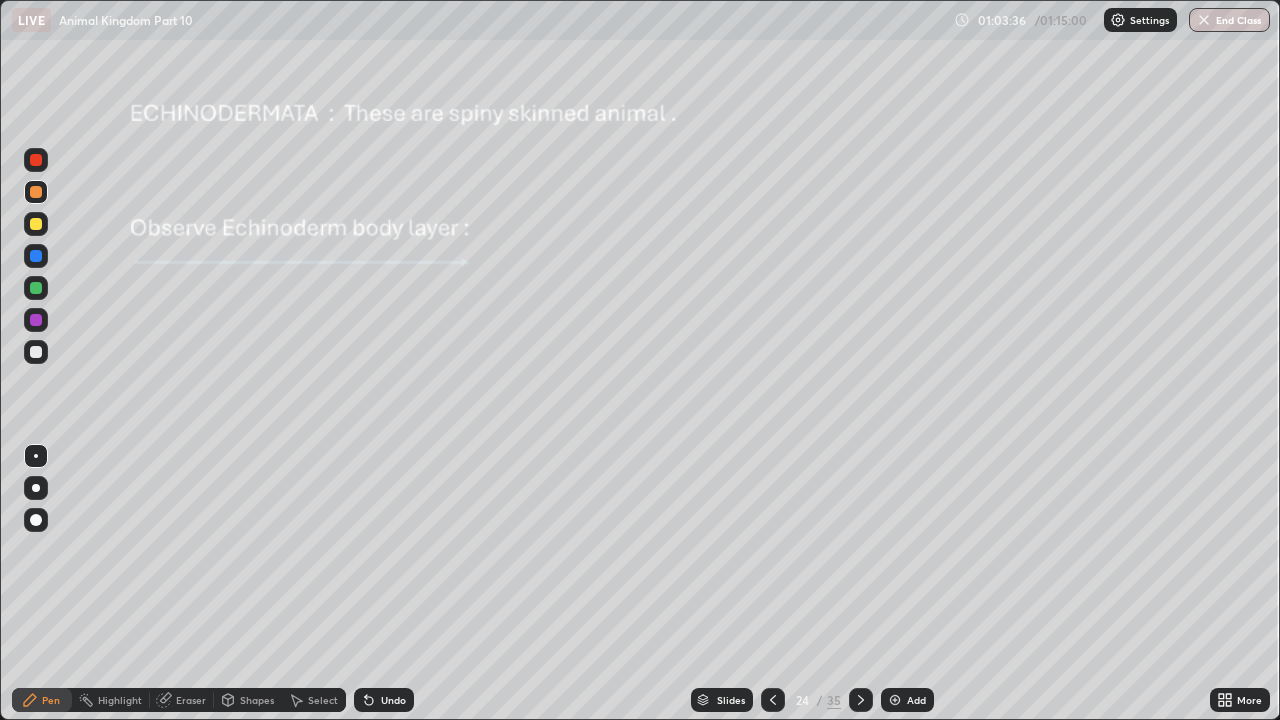 click 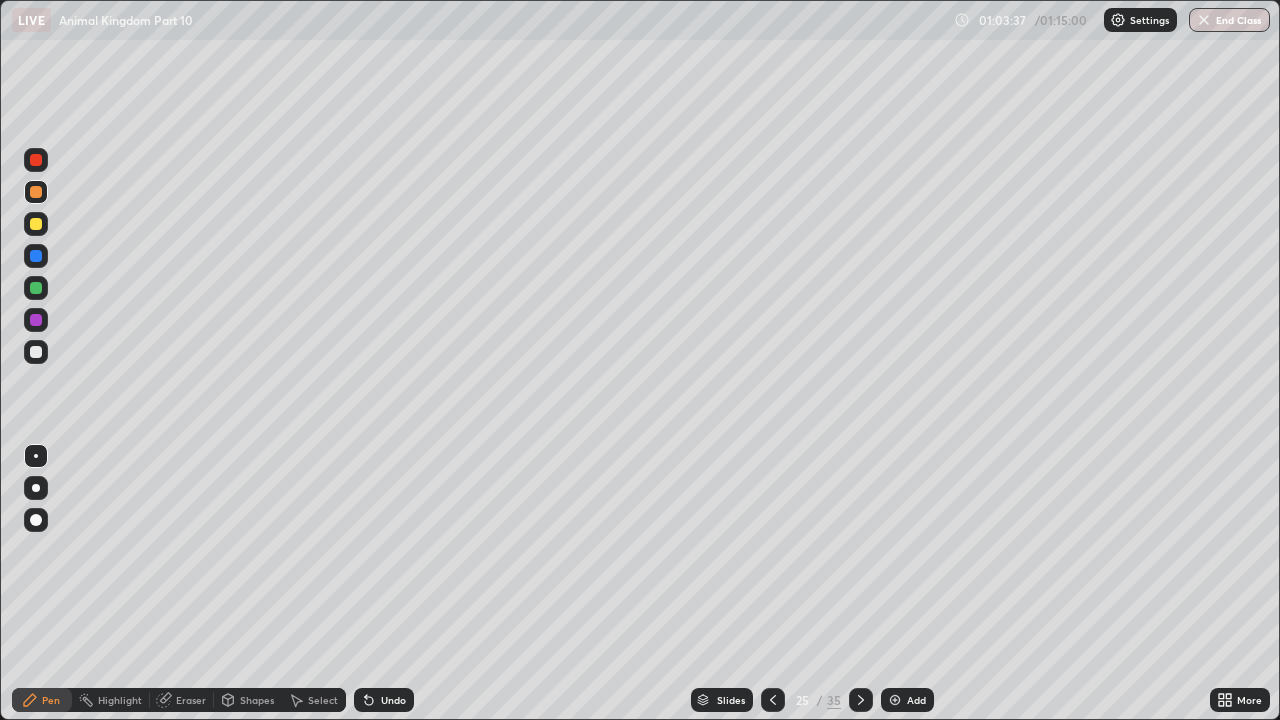 click 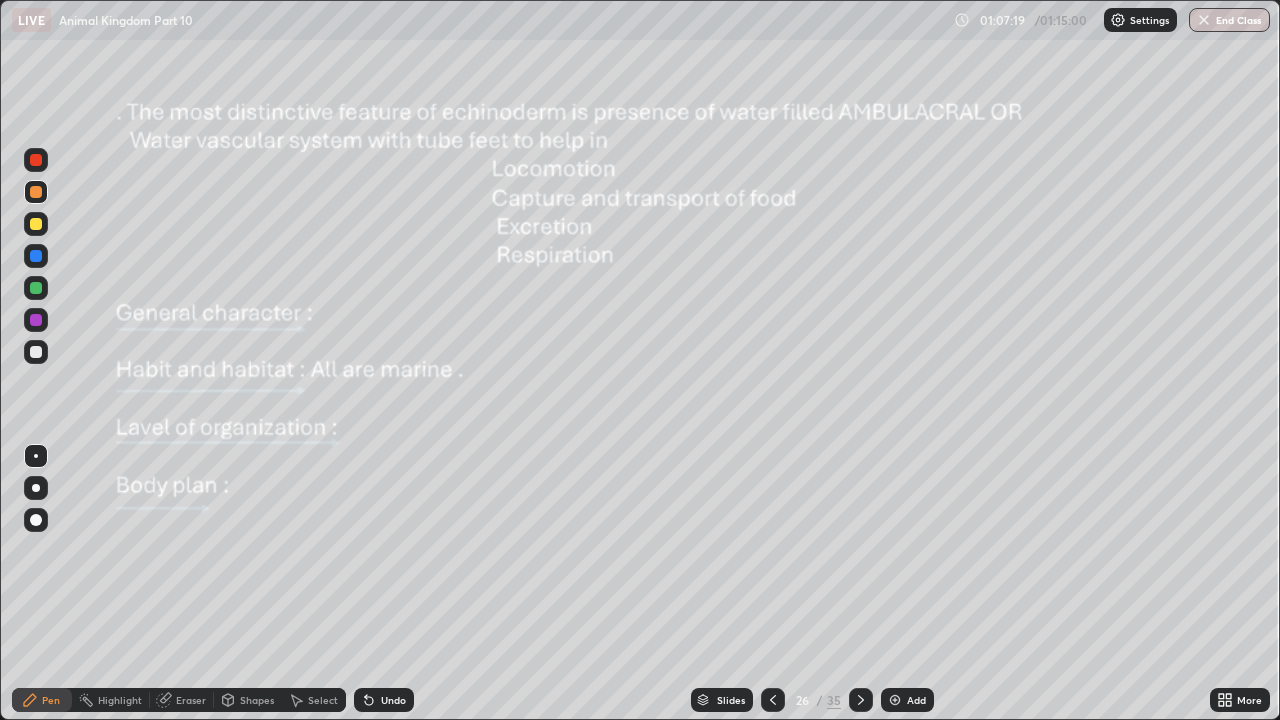 click on "Undo" at bounding box center [384, 700] 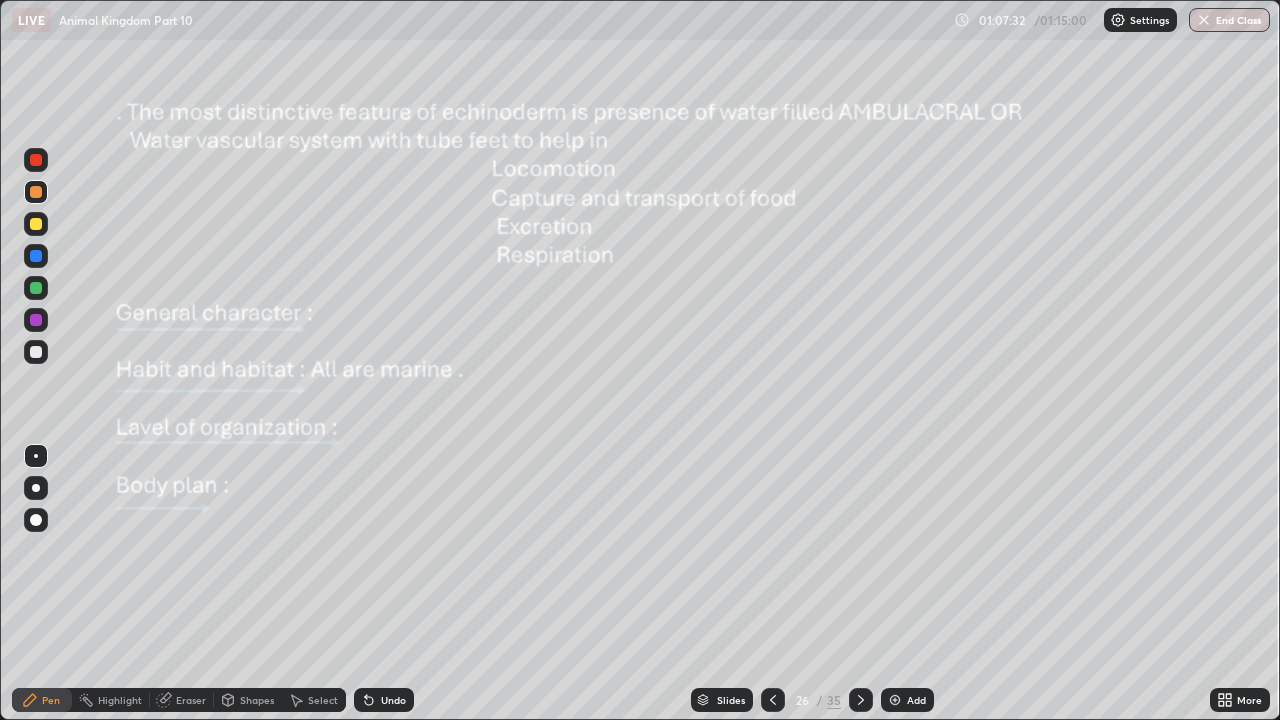 click at bounding box center [36, 488] 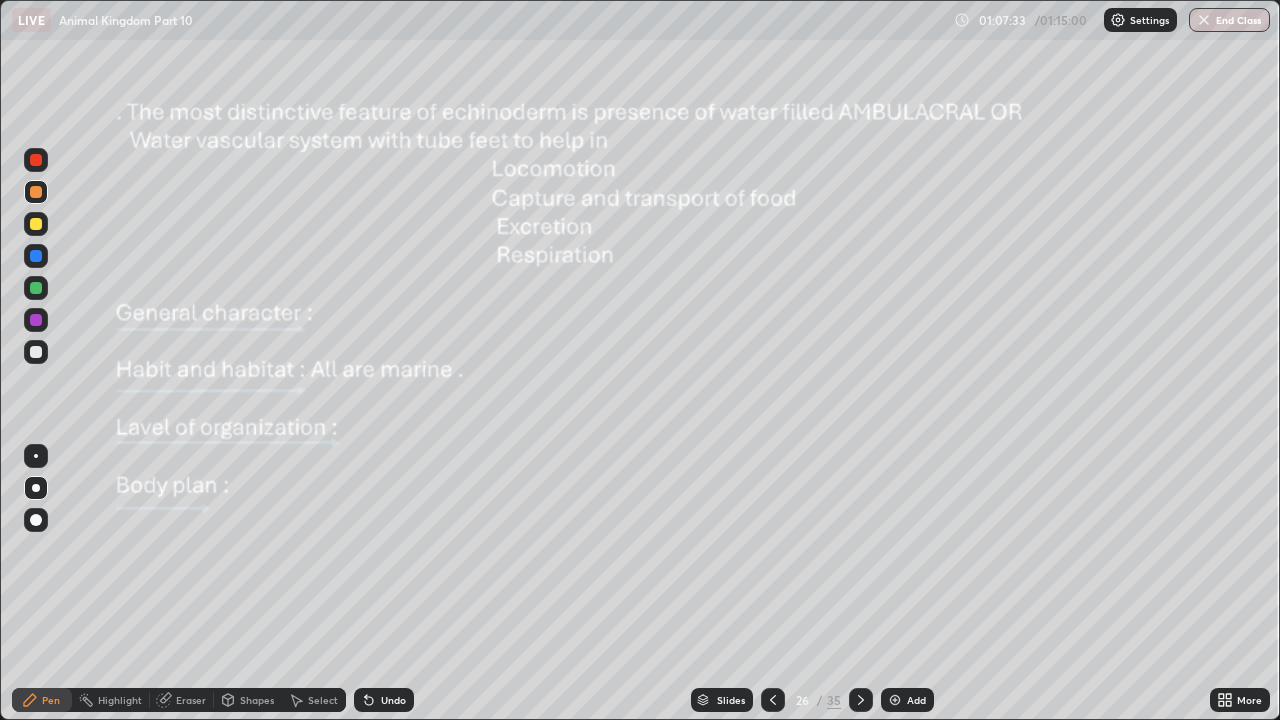 click at bounding box center [36, 224] 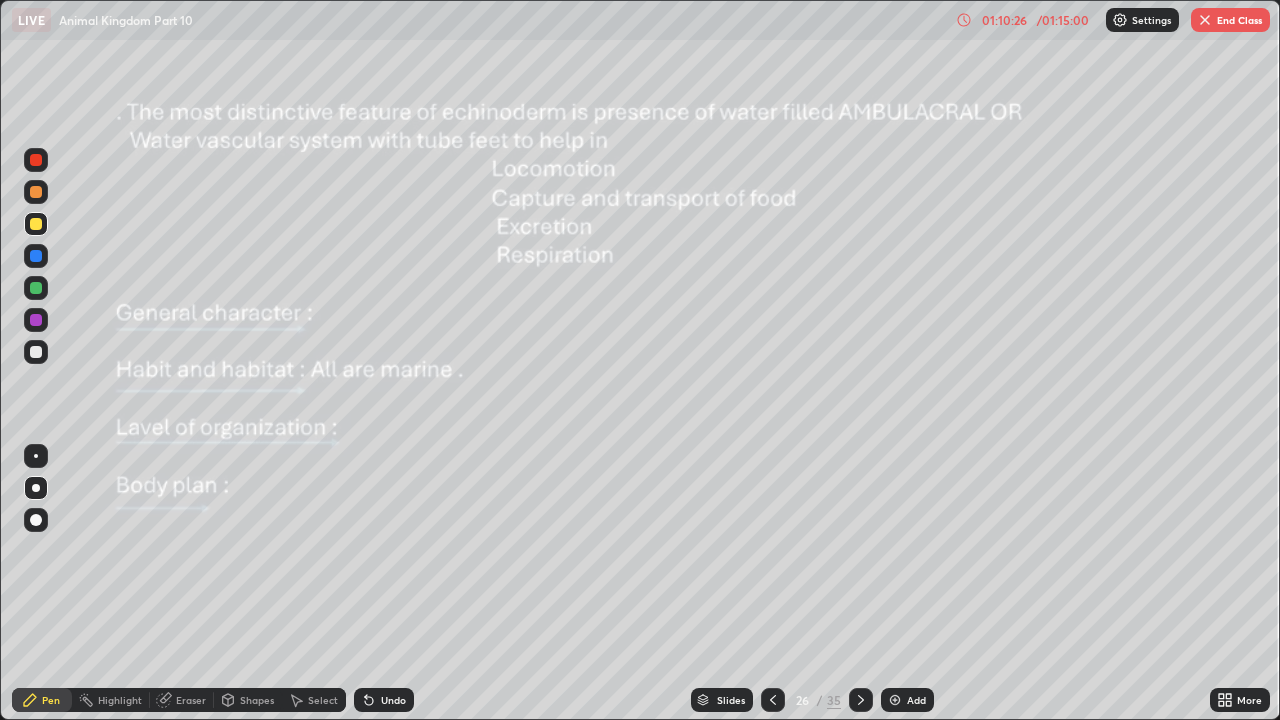 click on "End Class" at bounding box center (1230, 20) 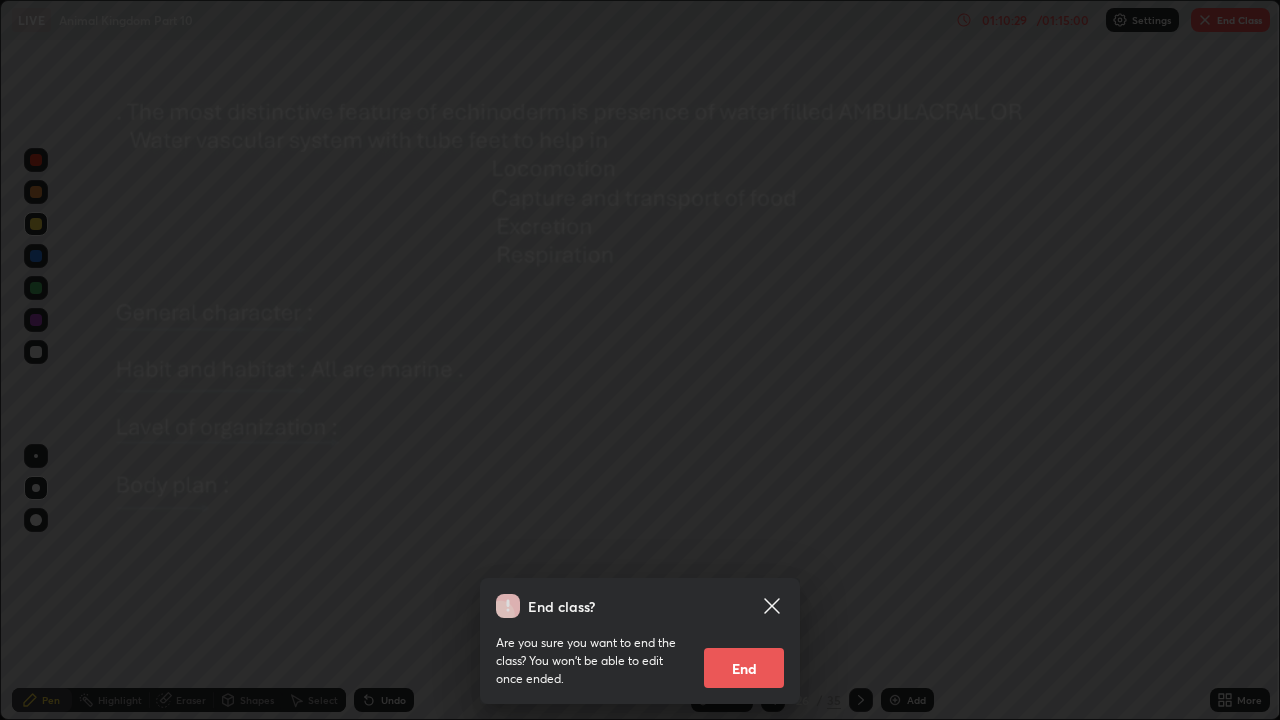 click on "End" at bounding box center (744, 668) 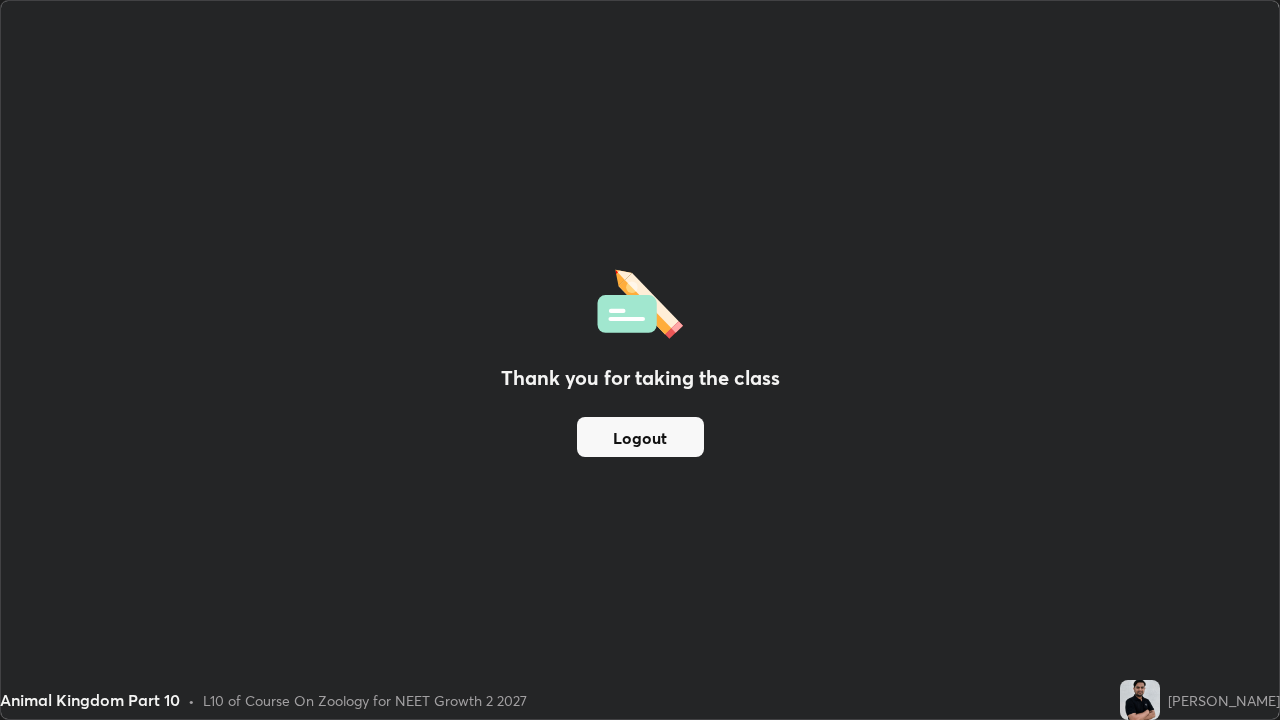 click on "Logout" at bounding box center (640, 437) 